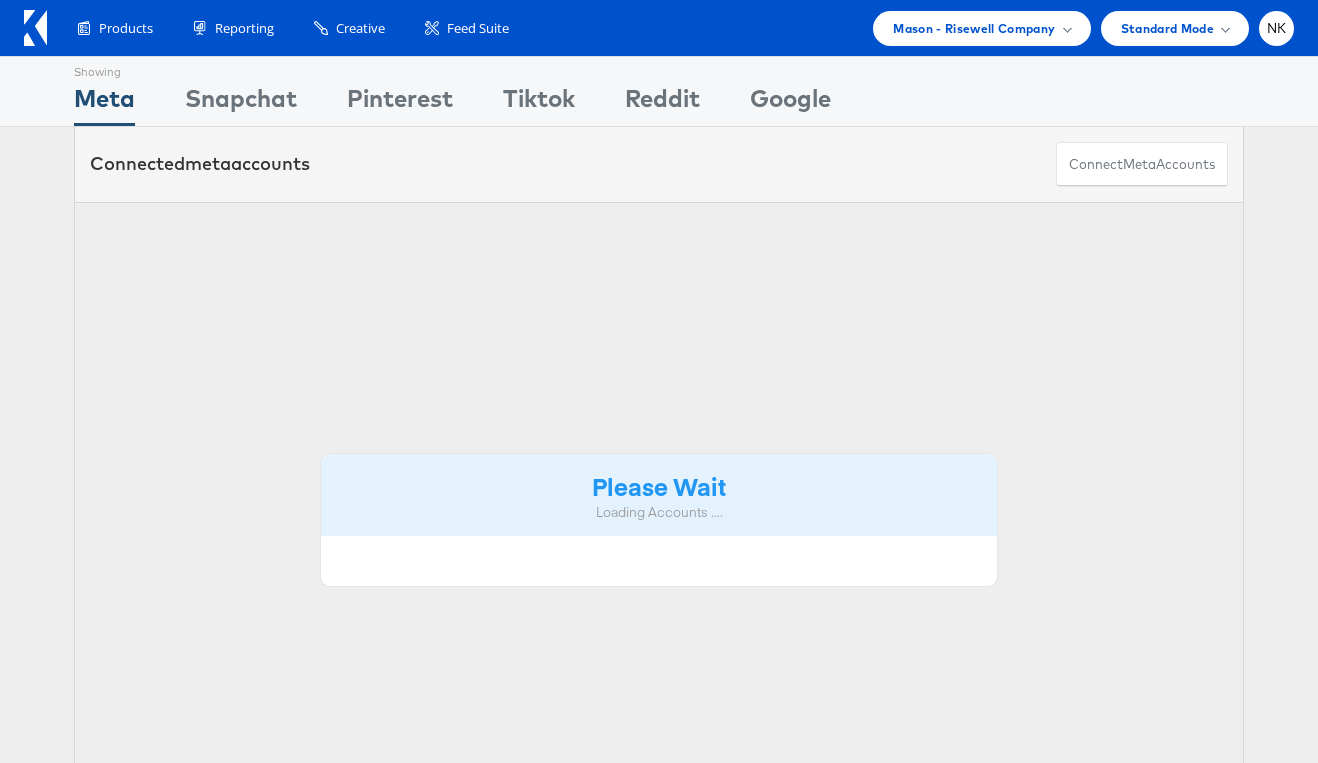 scroll, scrollTop: 0, scrollLeft: 0, axis: both 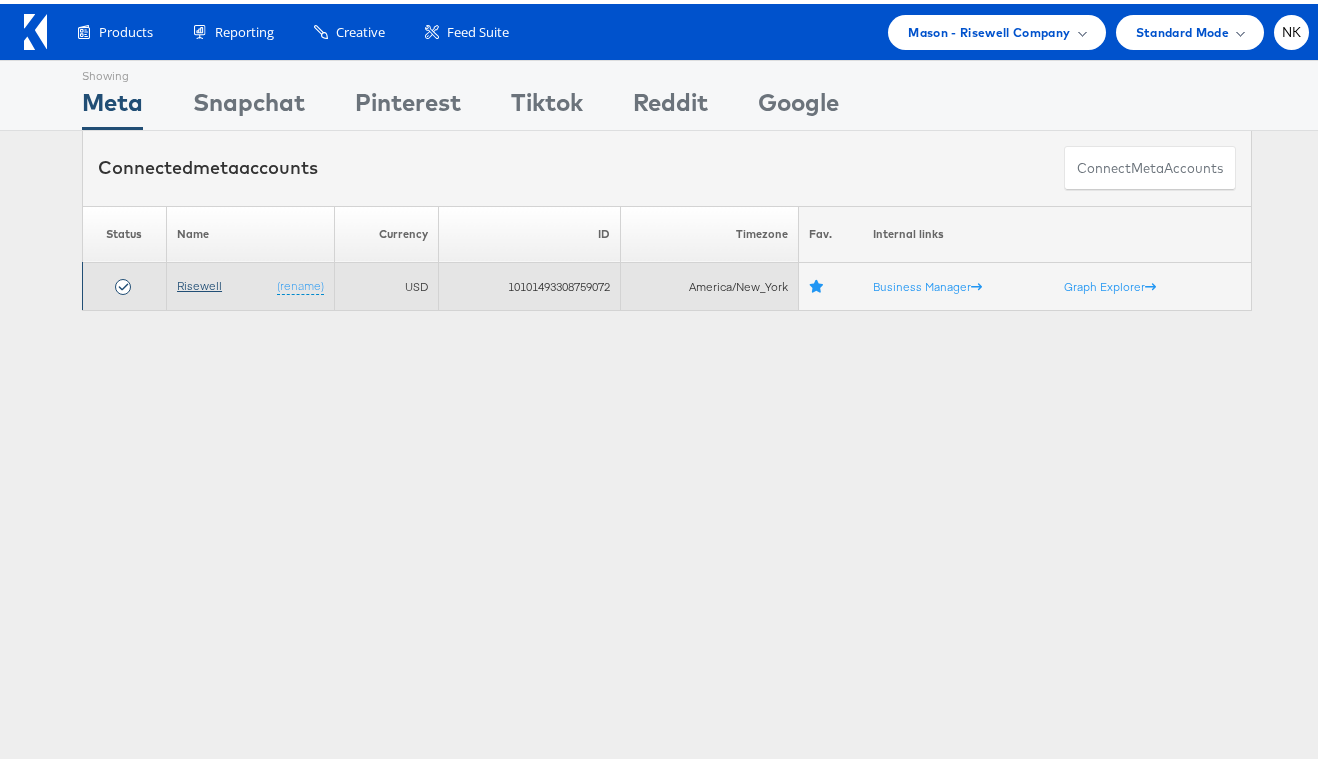 click on "Risewell" at bounding box center (199, 281) 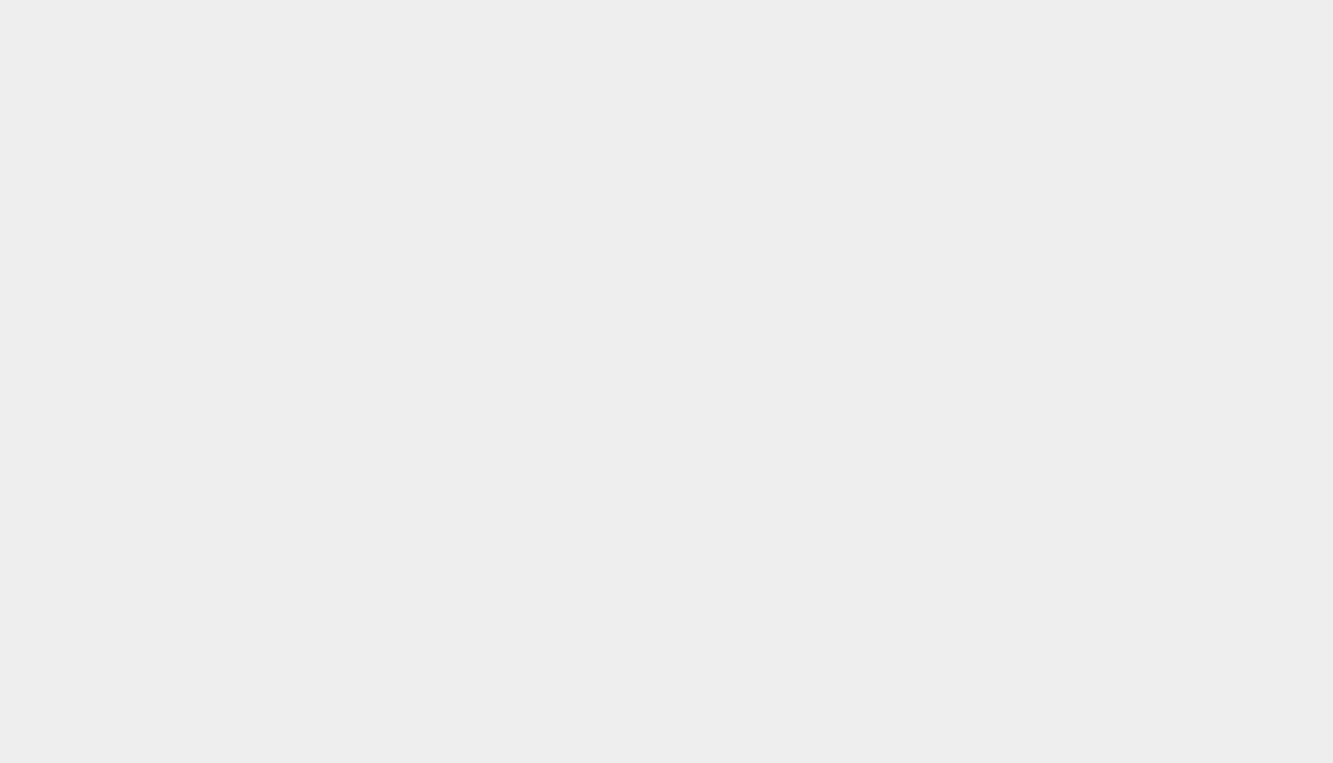 scroll, scrollTop: 0, scrollLeft: 0, axis: both 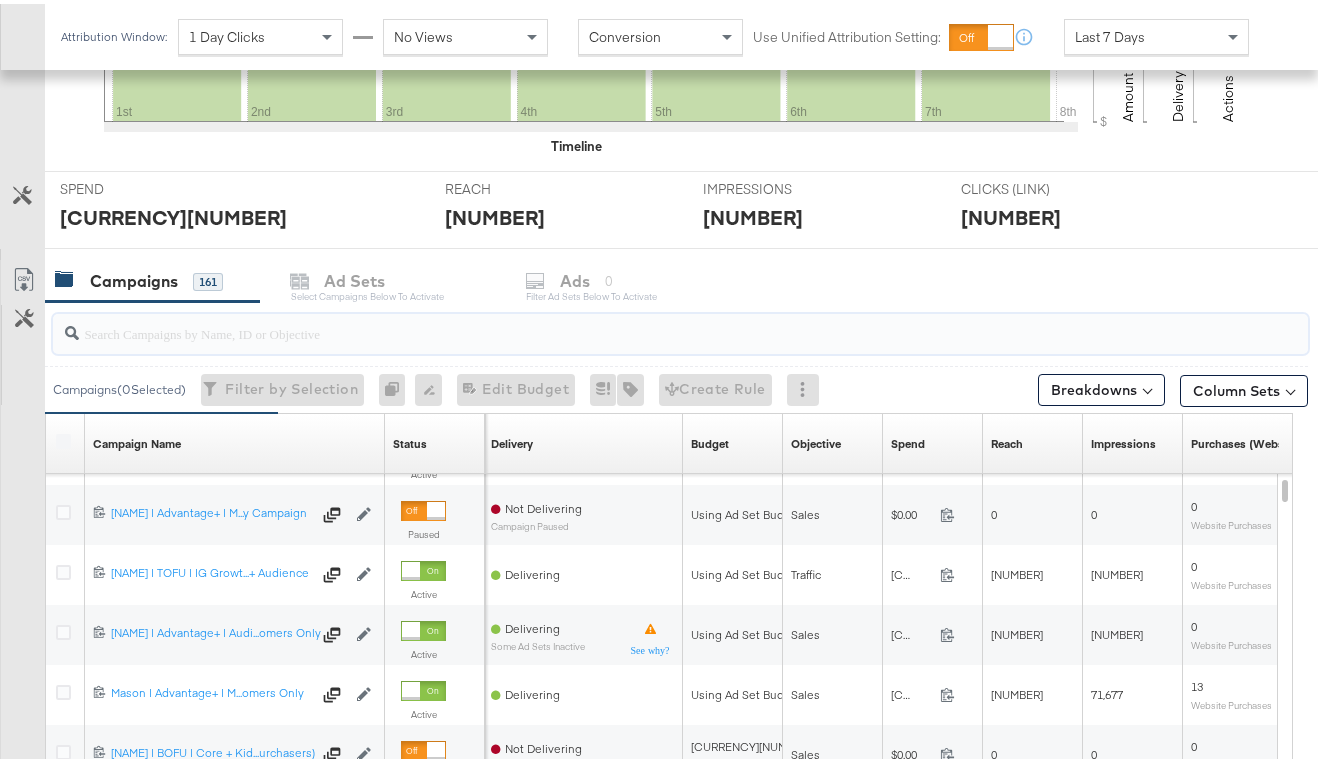 click at bounding box center (638, 321) 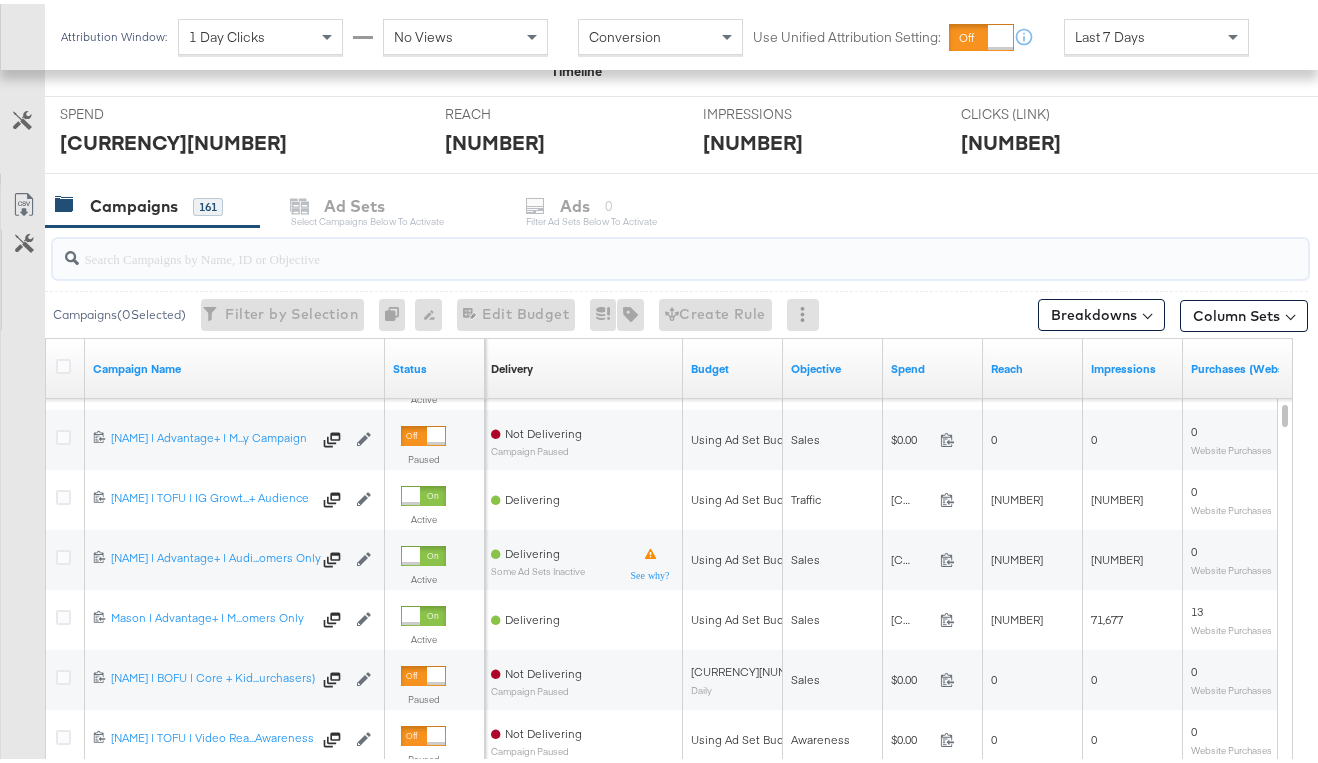 scroll, scrollTop: 750, scrollLeft: 0, axis: vertical 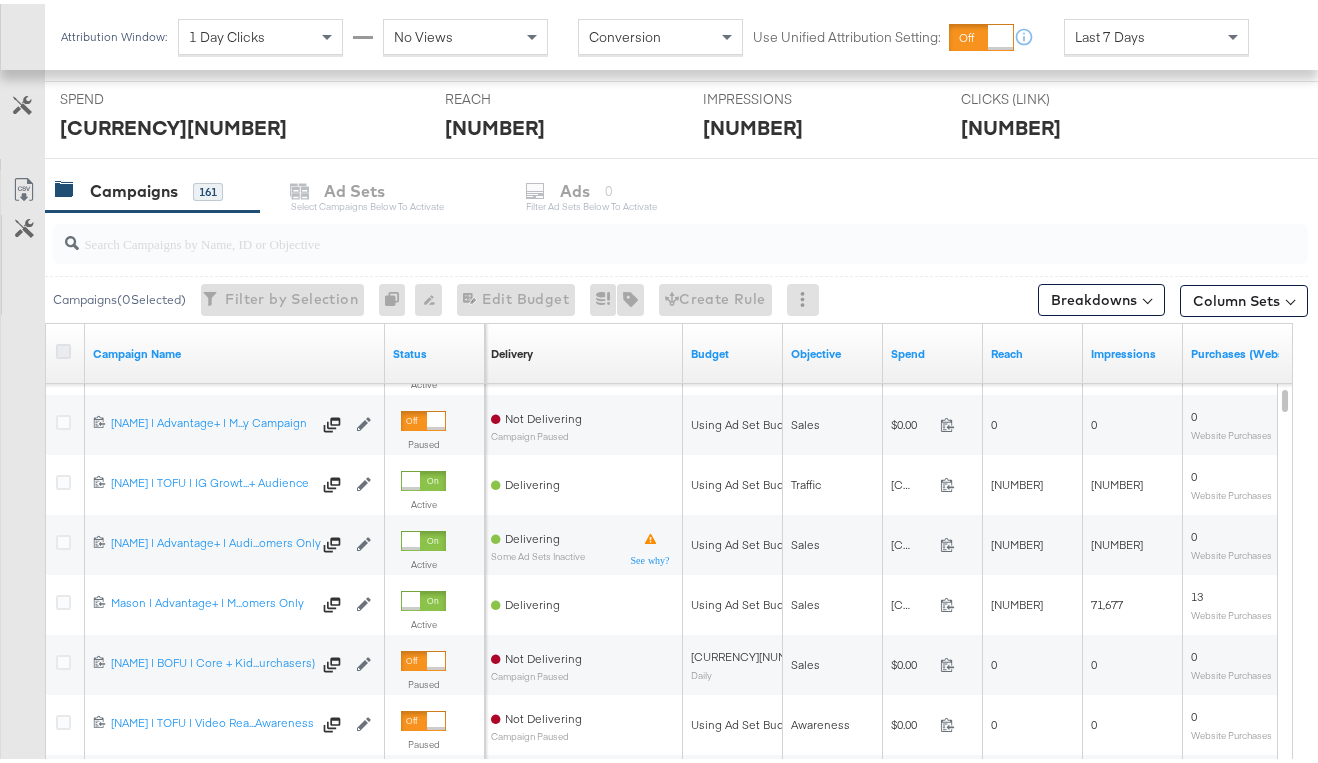 click at bounding box center [63, 347] 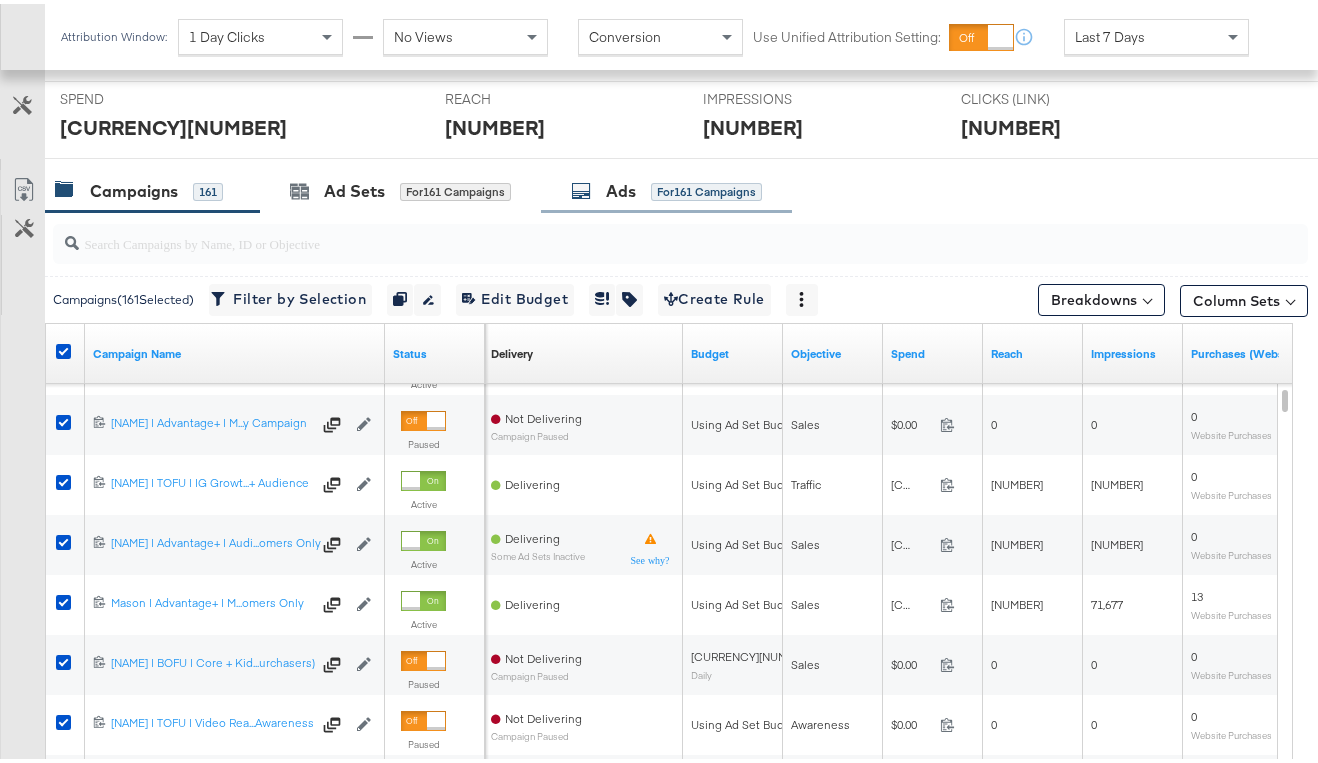 click on "for  161   Campaigns" at bounding box center [706, 188] 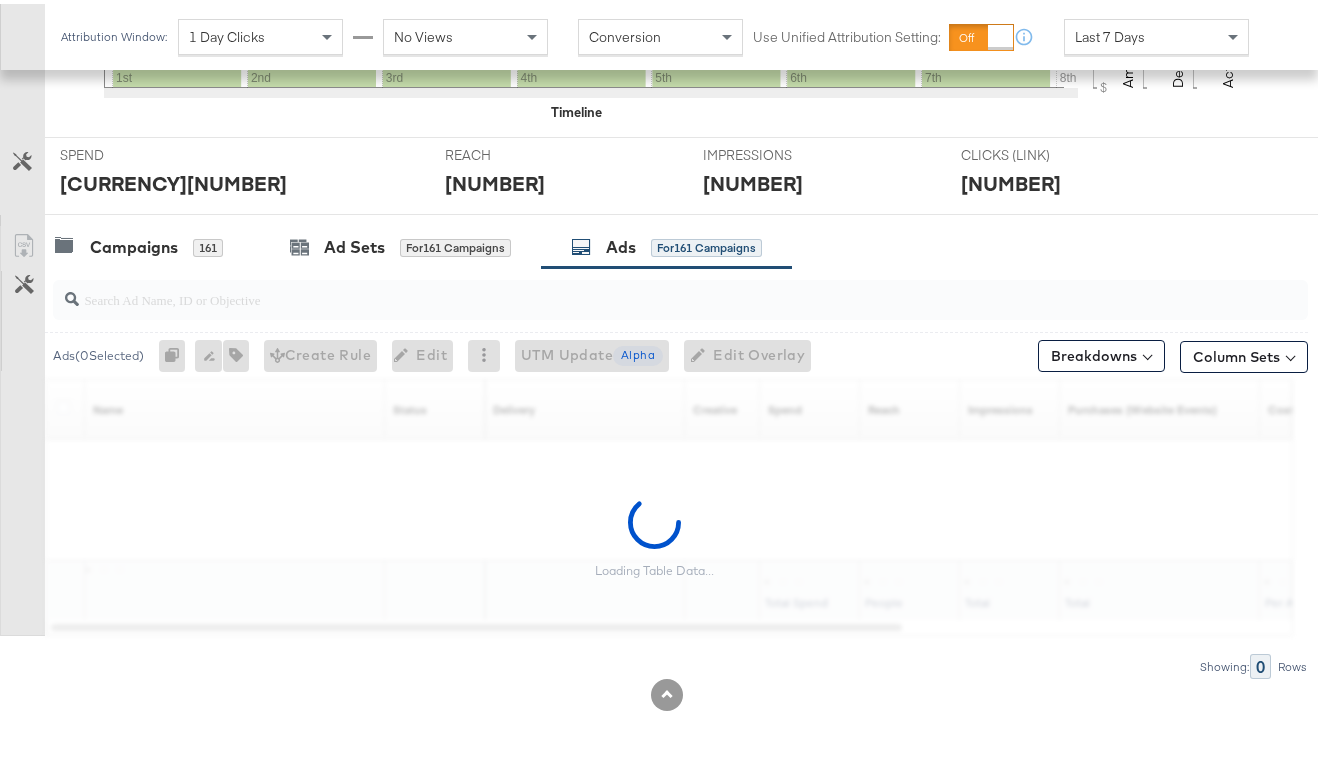 scroll, scrollTop: 694, scrollLeft: 0, axis: vertical 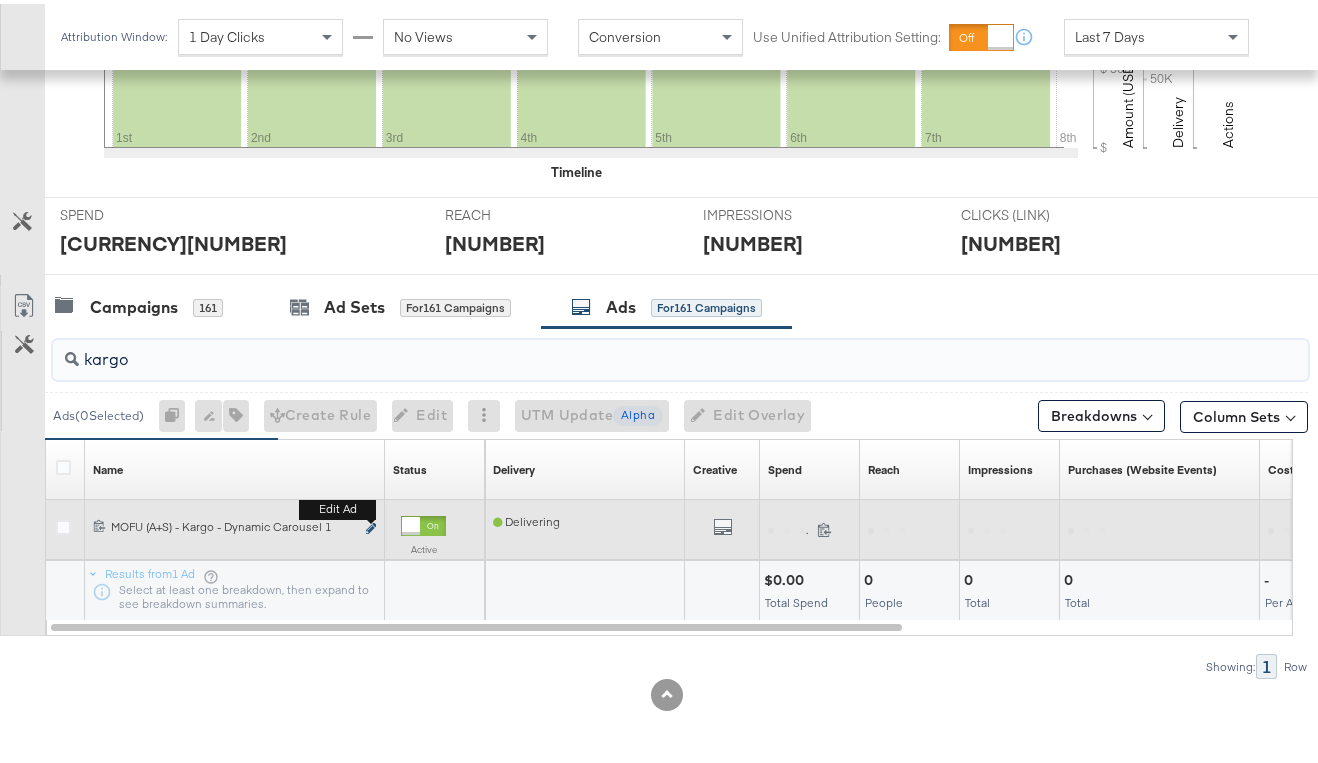 type on "kargo" 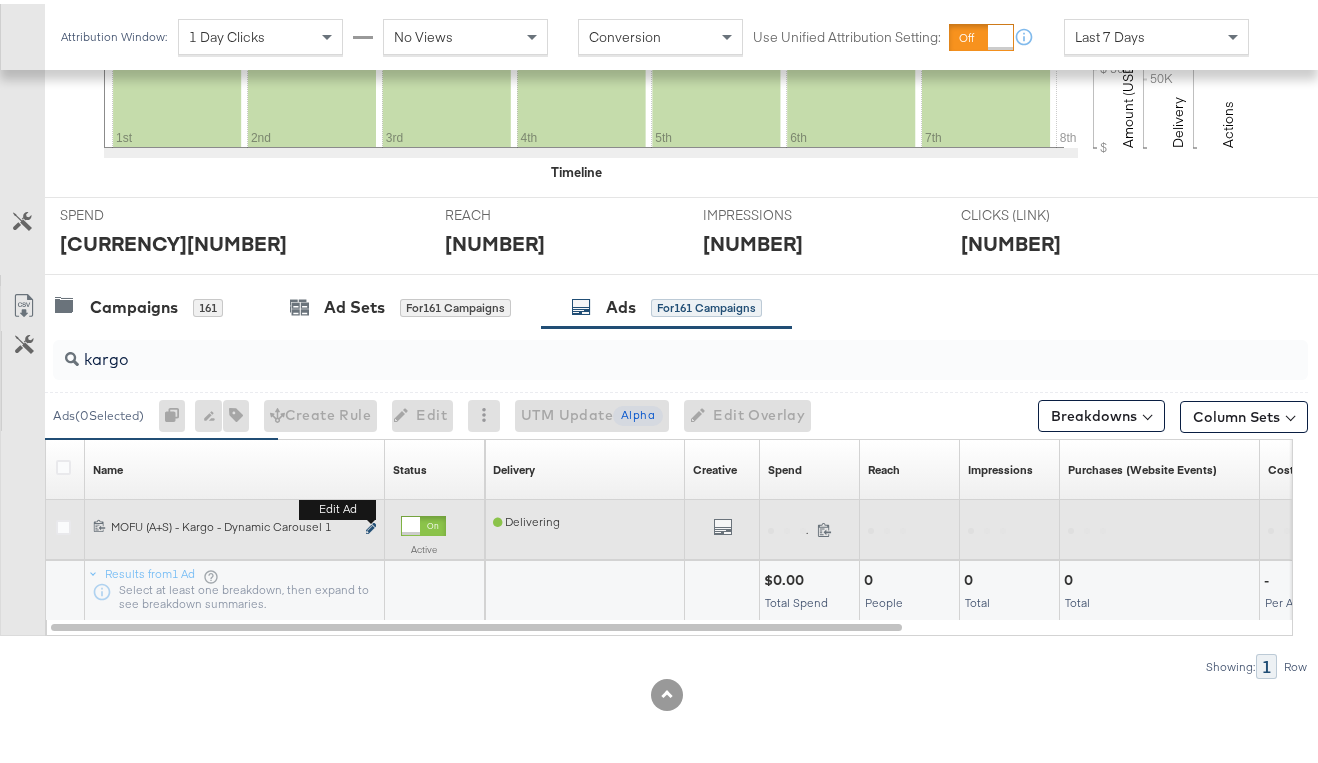 click at bounding box center [371, 524] 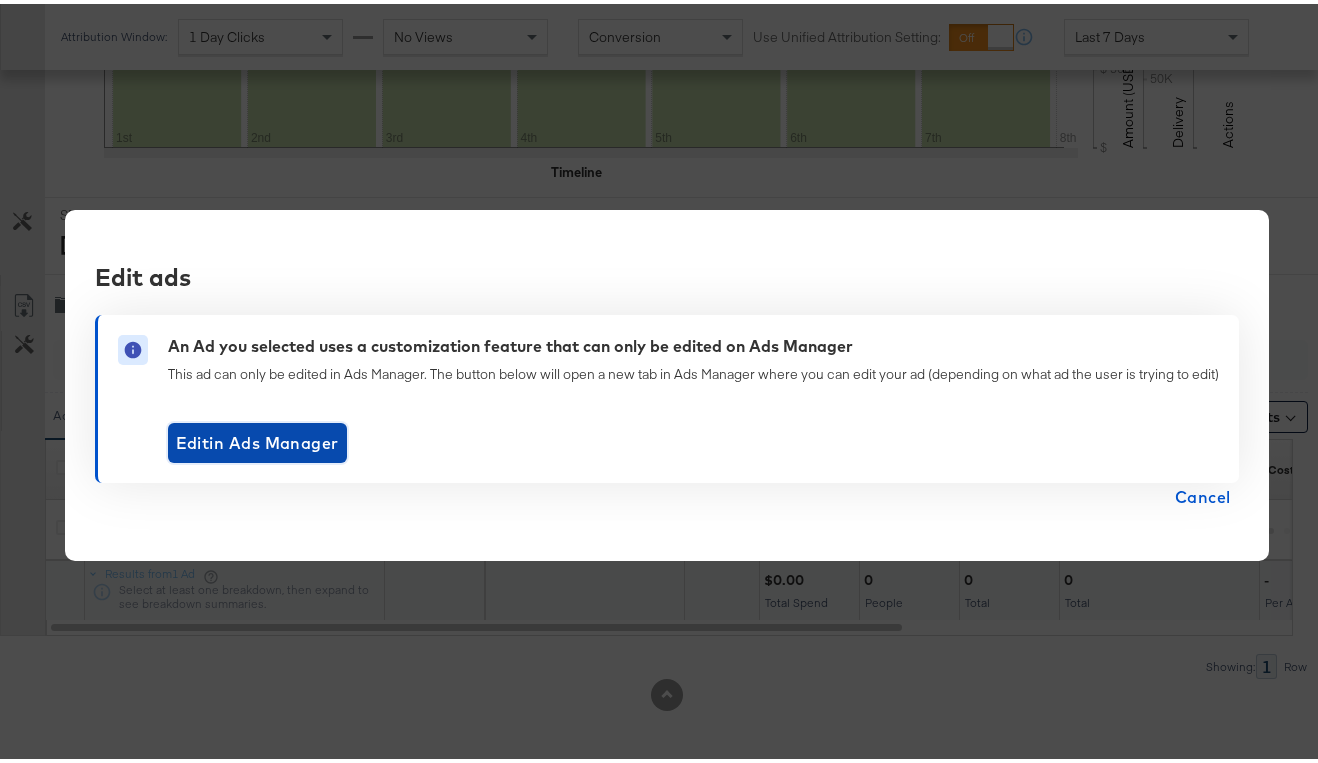 click on "Edit  in Ads Manager" at bounding box center [257, 439] 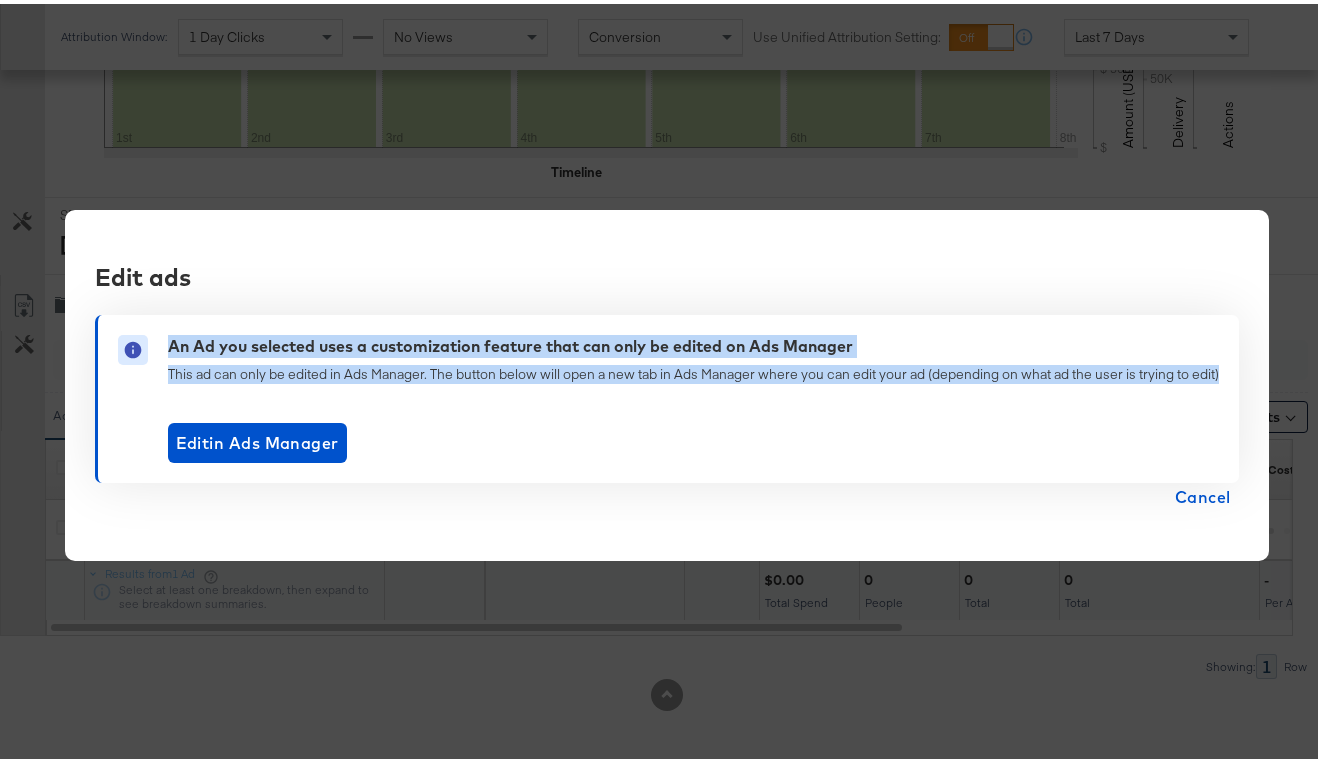 drag, startPoint x: 484, startPoint y: 389, endPoint x: 365, endPoint y: 316, distance: 139.60658 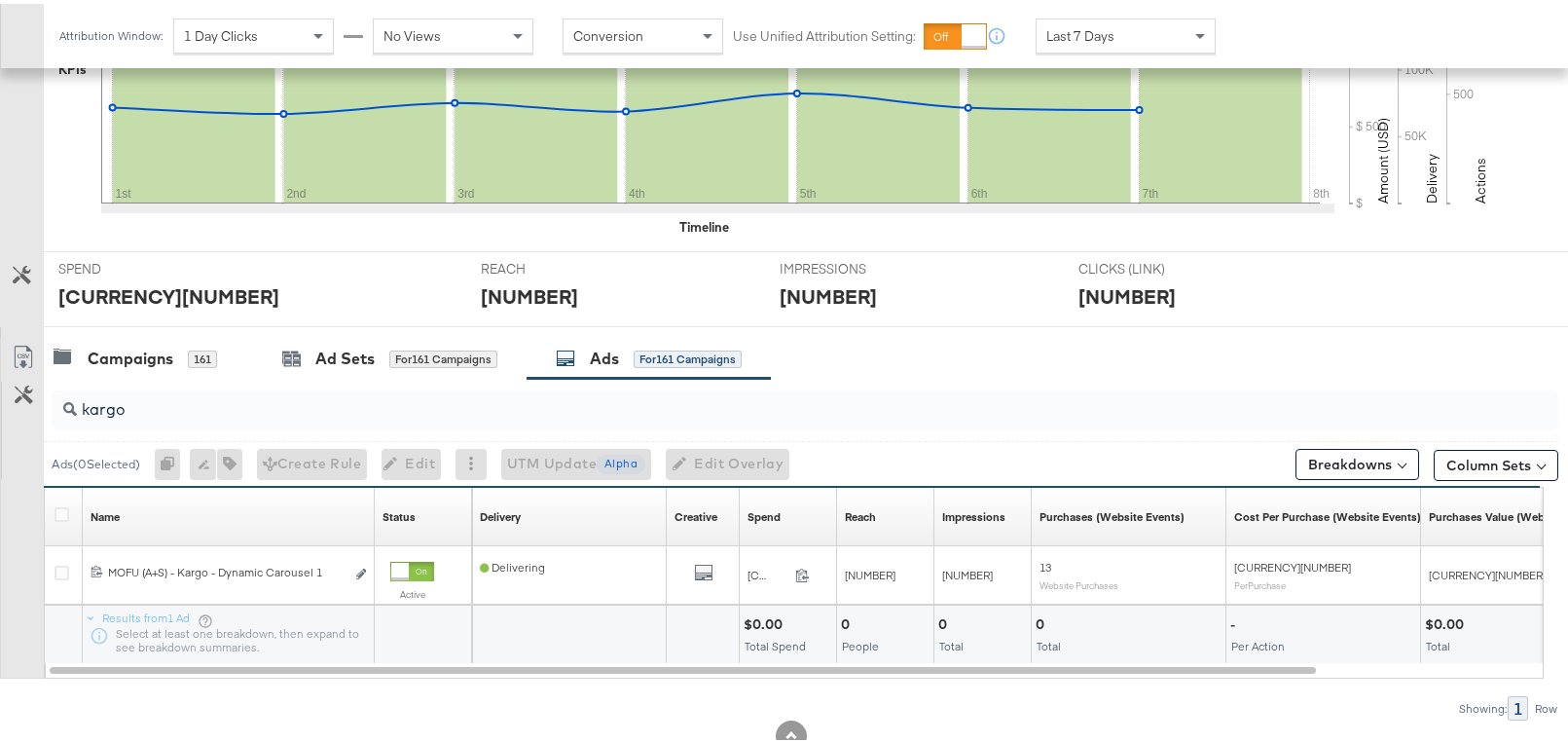 scroll, scrollTop: 617, scrollLeft: 0, axis: vertical 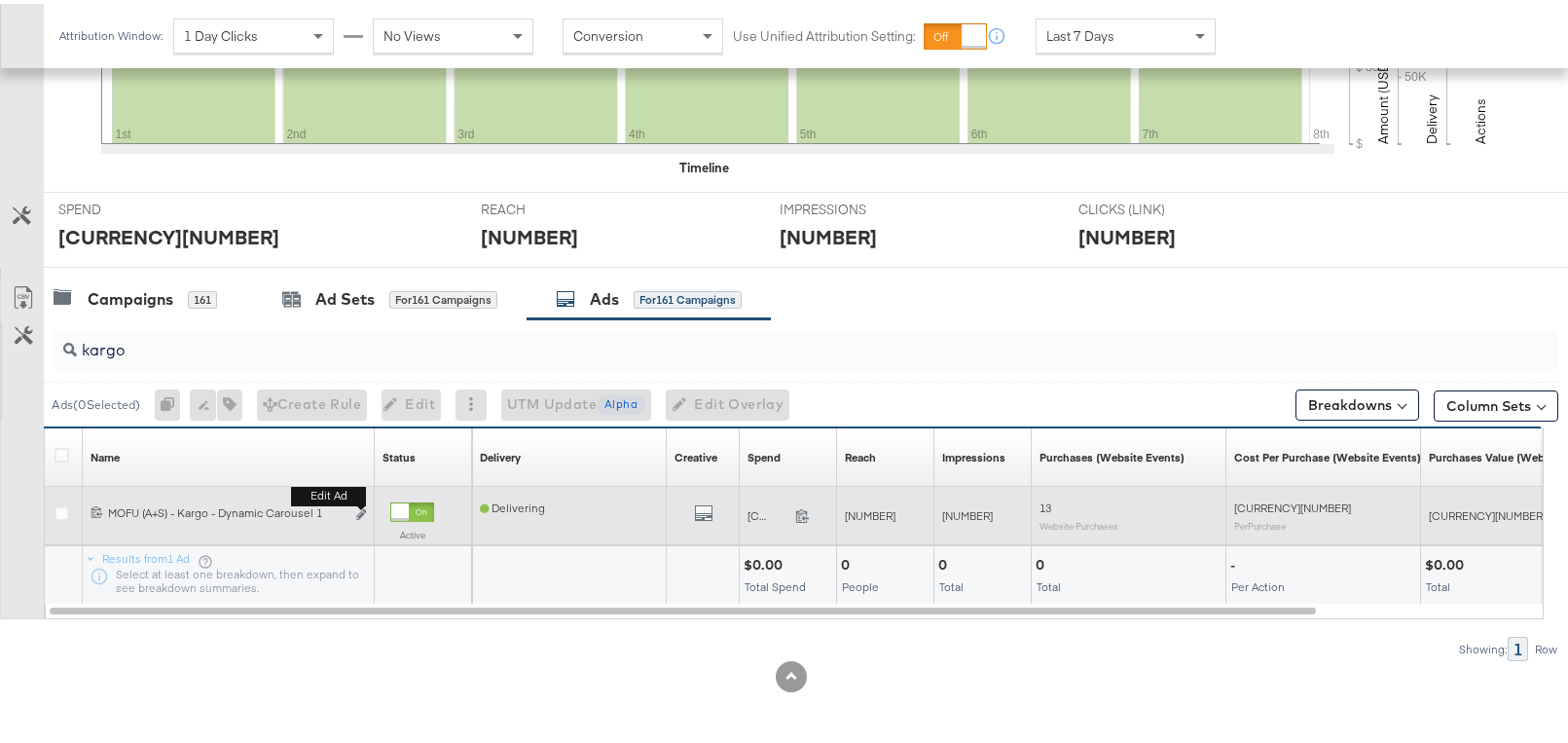 click on "Edit ad" at bounding box center (361, 511) 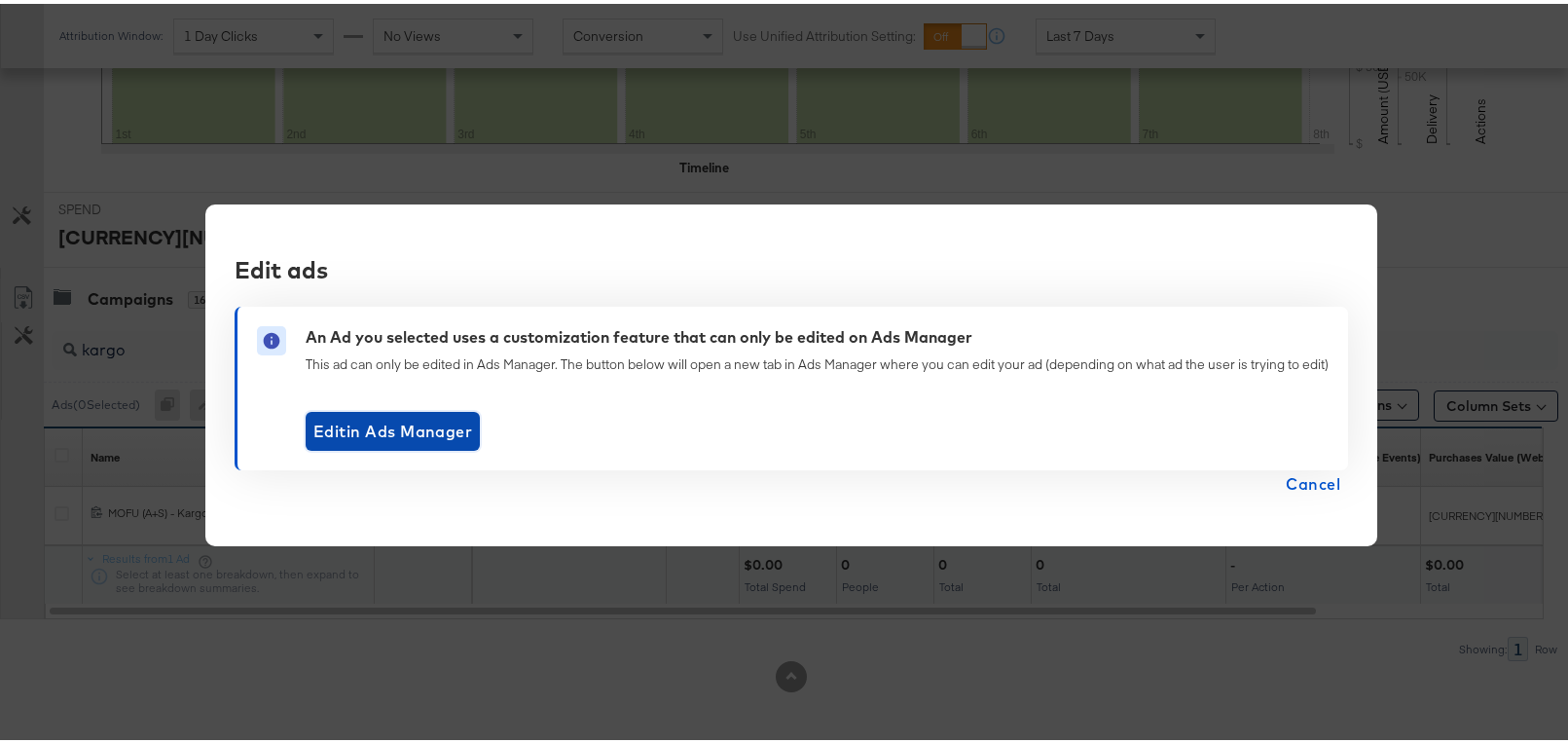 click on "Edit  in Ads Manager" at bounding box center [392, 427] 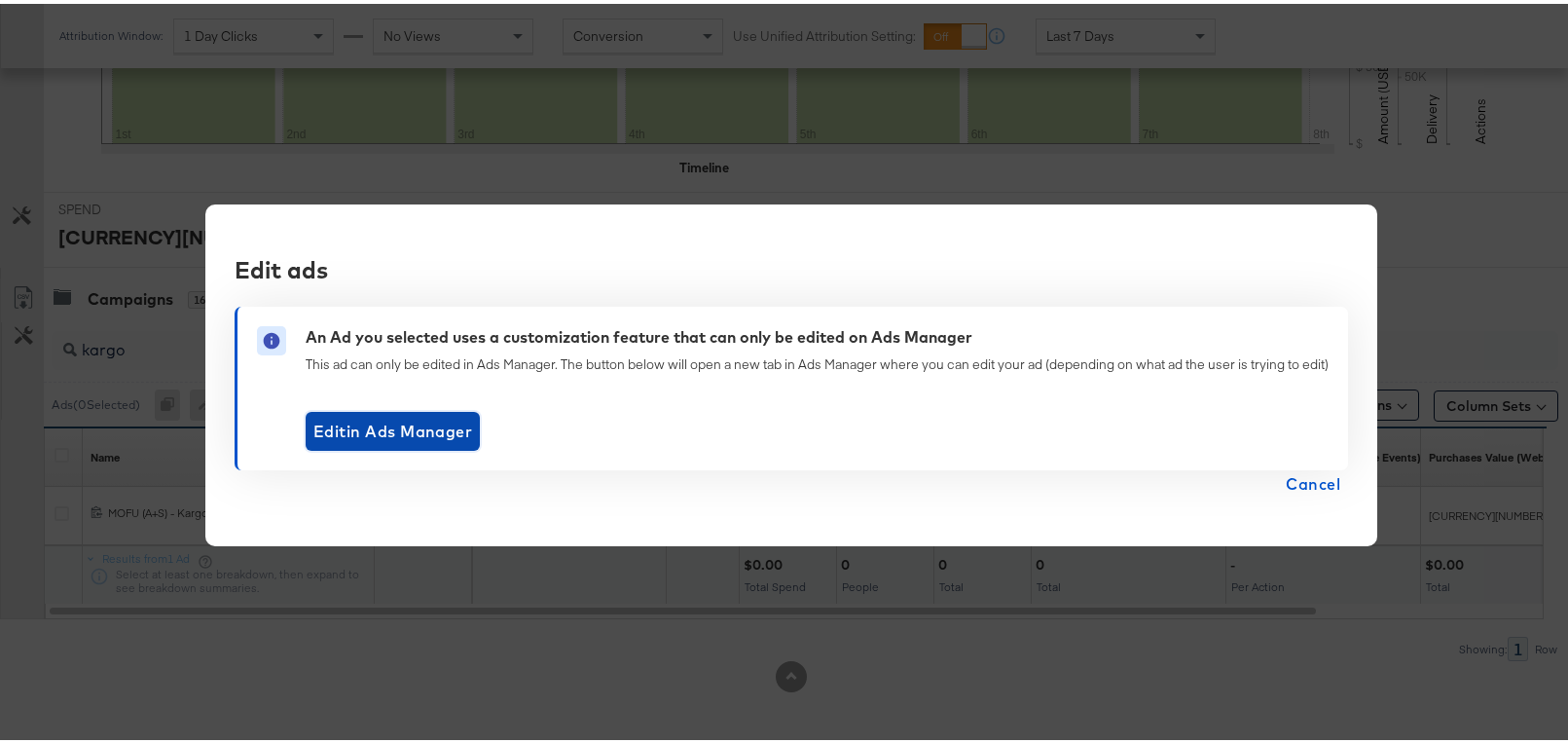 type 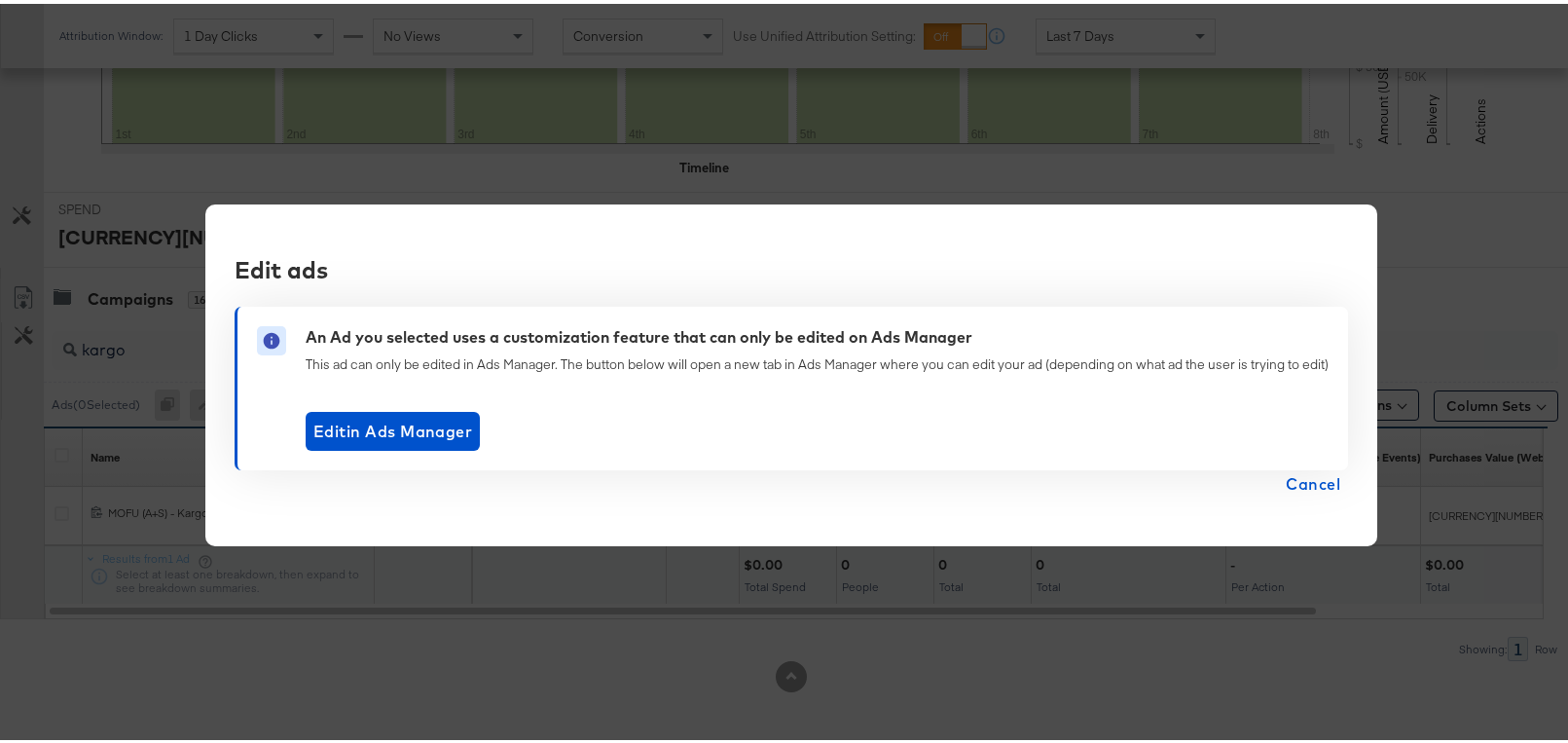 click on "Edit ads An Ad you selected uses a customization feature that can only be edited on Ads Manager This ad can only be edited in Ads Manager. The button below will open a new tab in Ads Manager where you can edit your ad (depending on what ad the user is trying to edit) Edit  in Ads Manager Cancel" at bounding box center [791, 371] 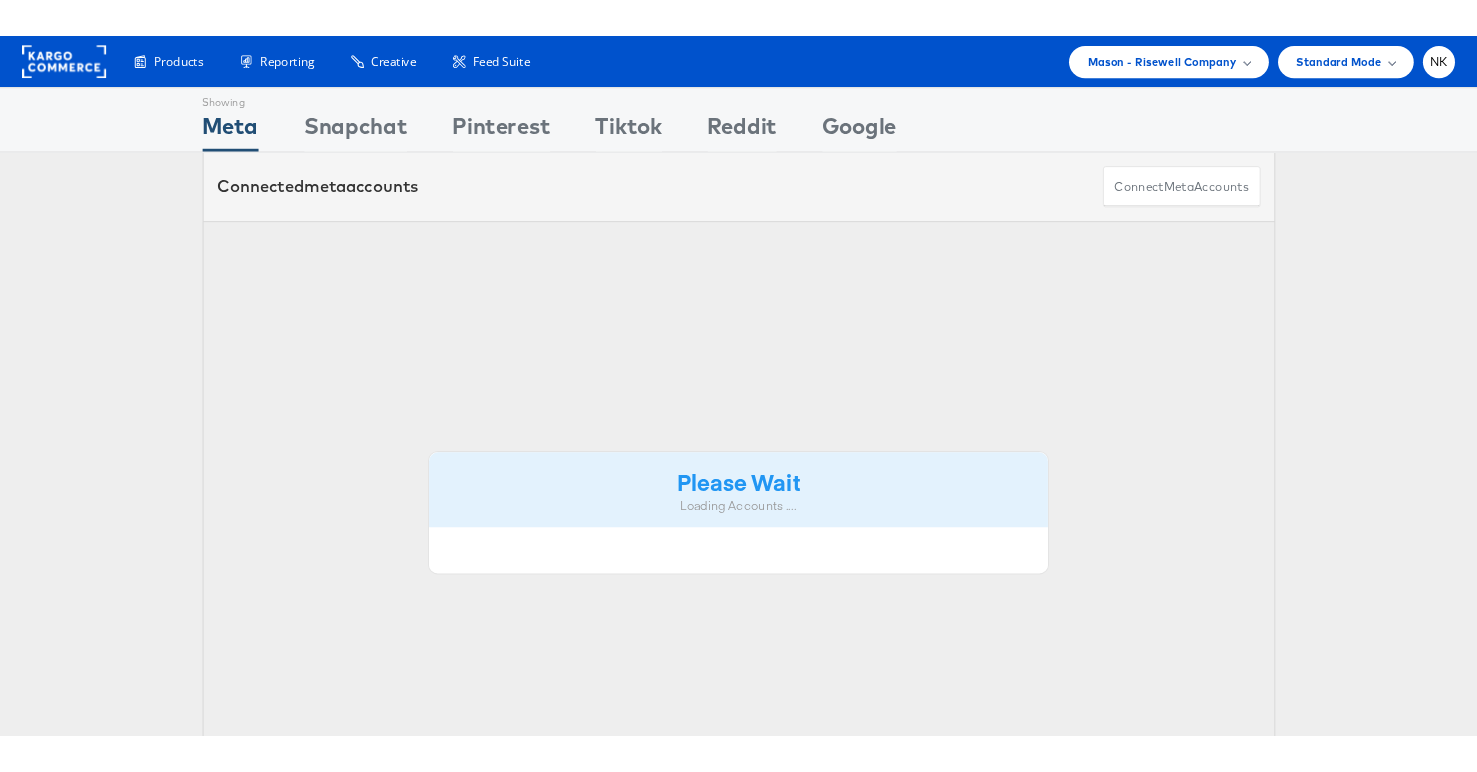 scroll, scrollTop: 0, scrollLeft: 0, axis: both 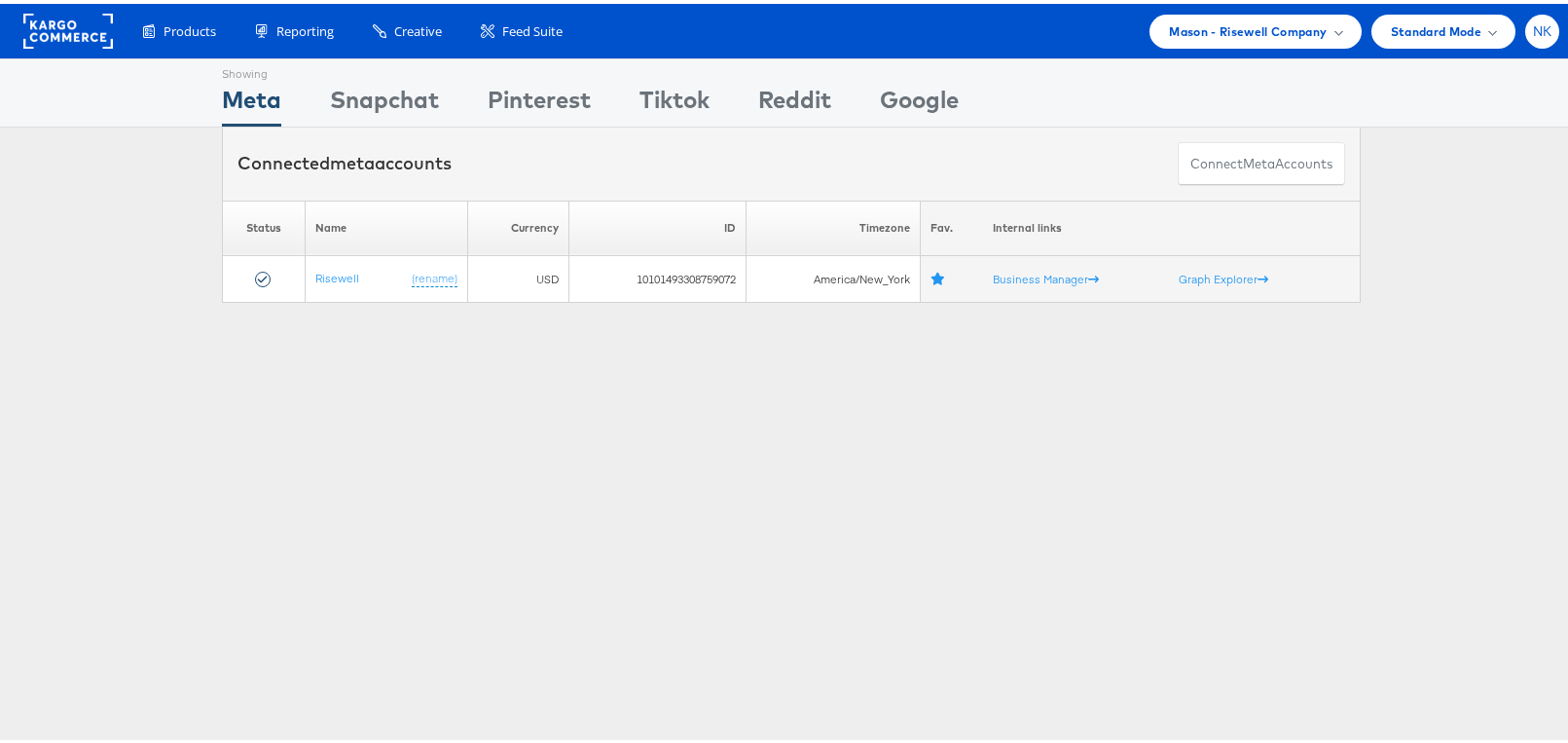 click on "NK" at bounding box center [1542, 27] 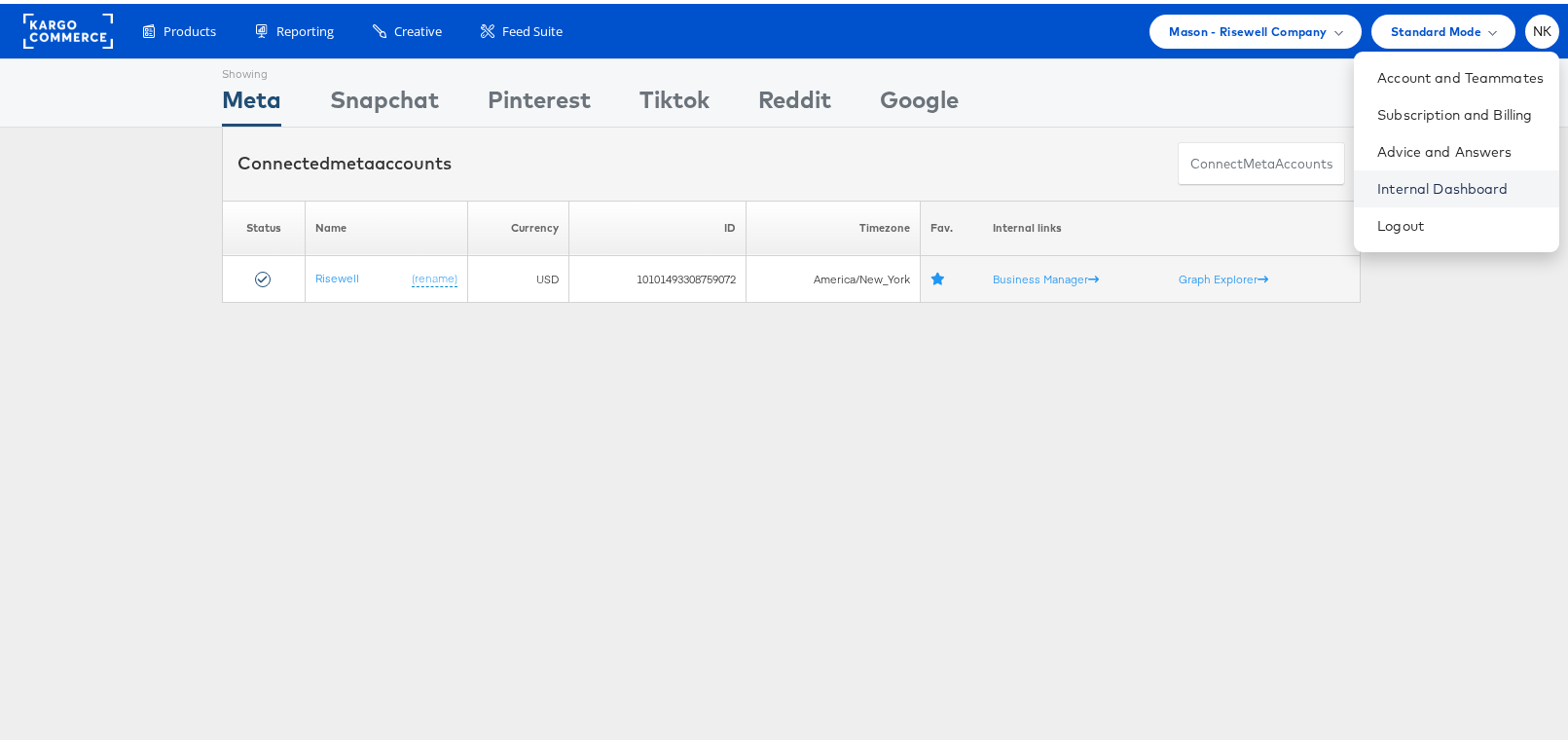 click on "Internal Dashboard" at bounding box center (1460, 185) 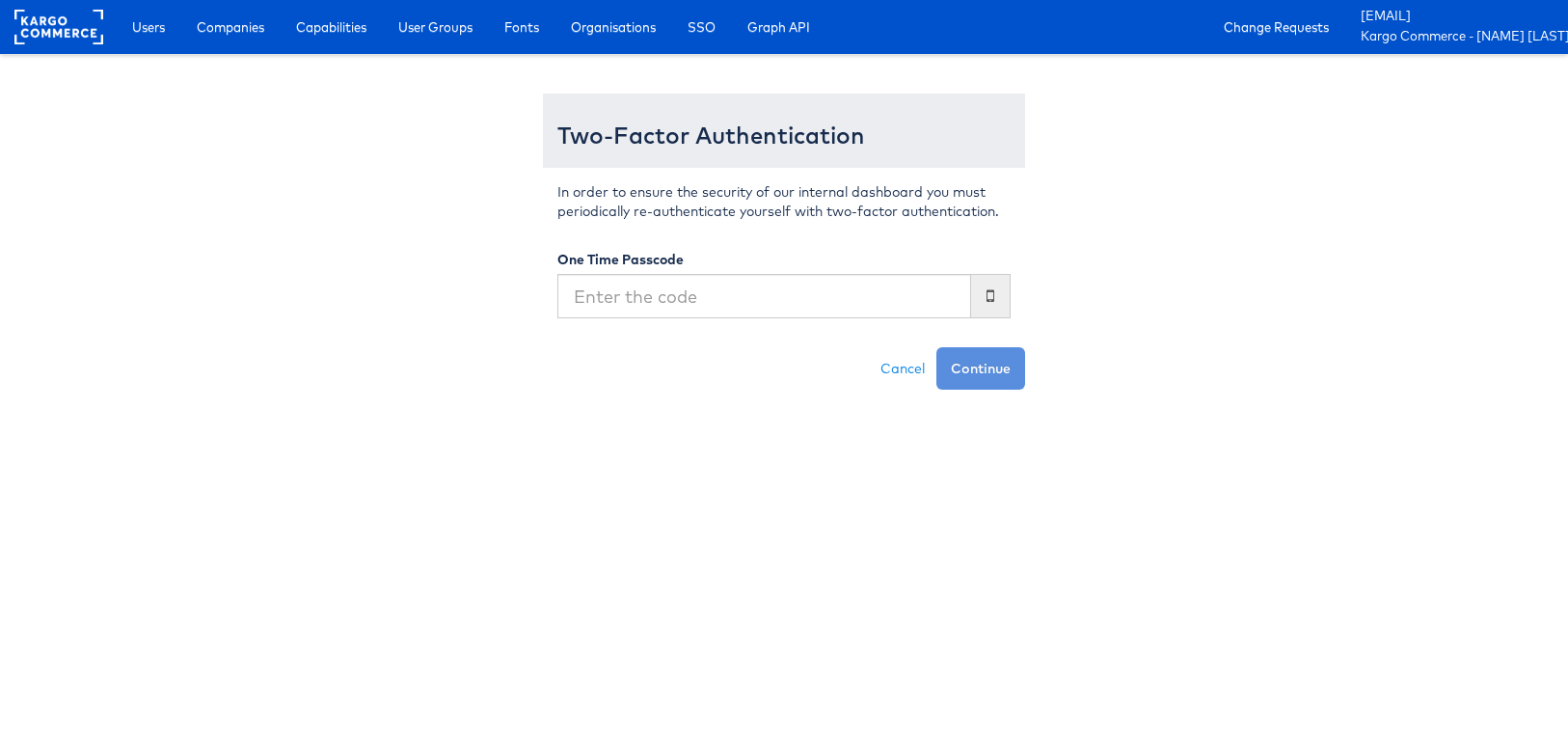 scroll, scrollTop: 0, scrollLeft: 0, axis: both 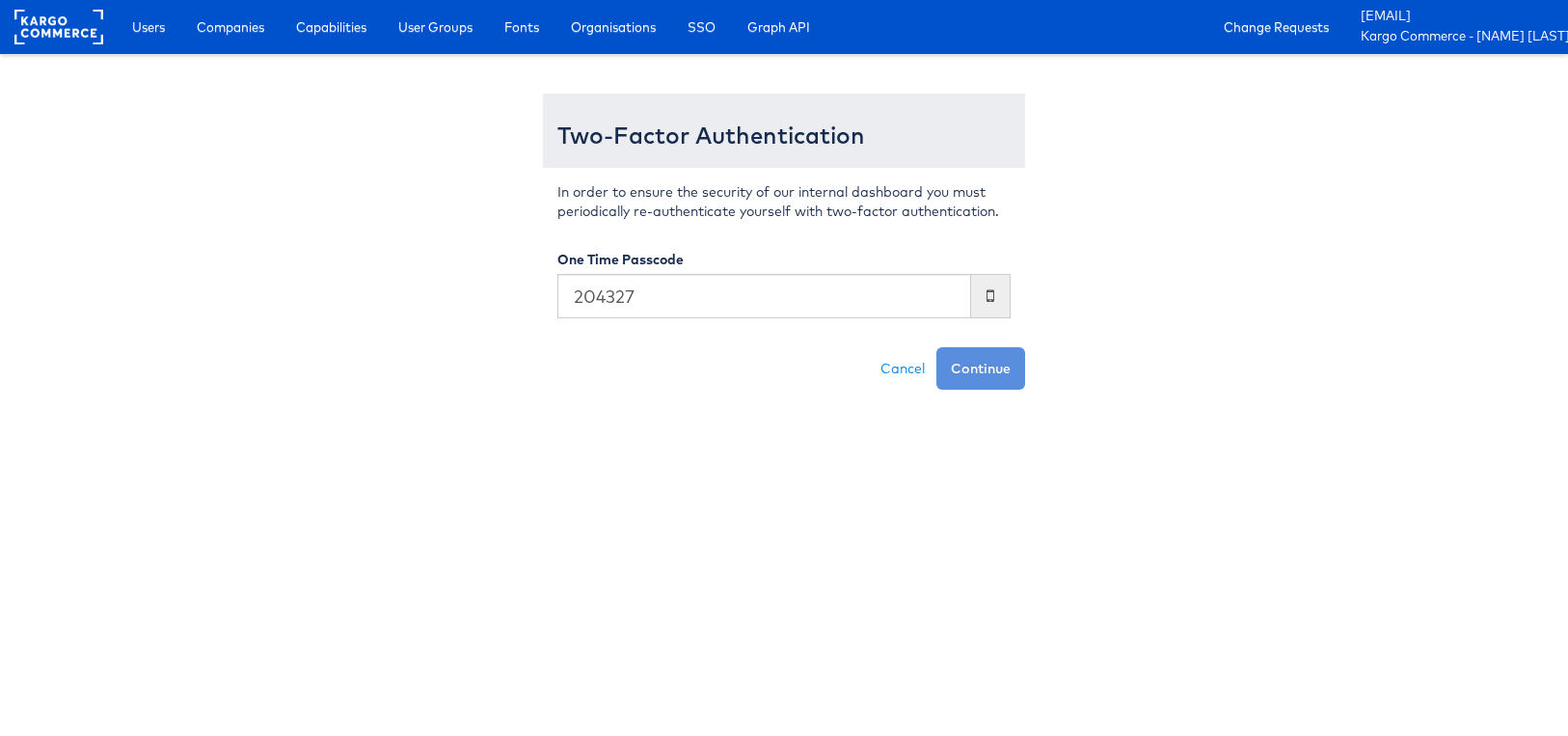type on "204327" 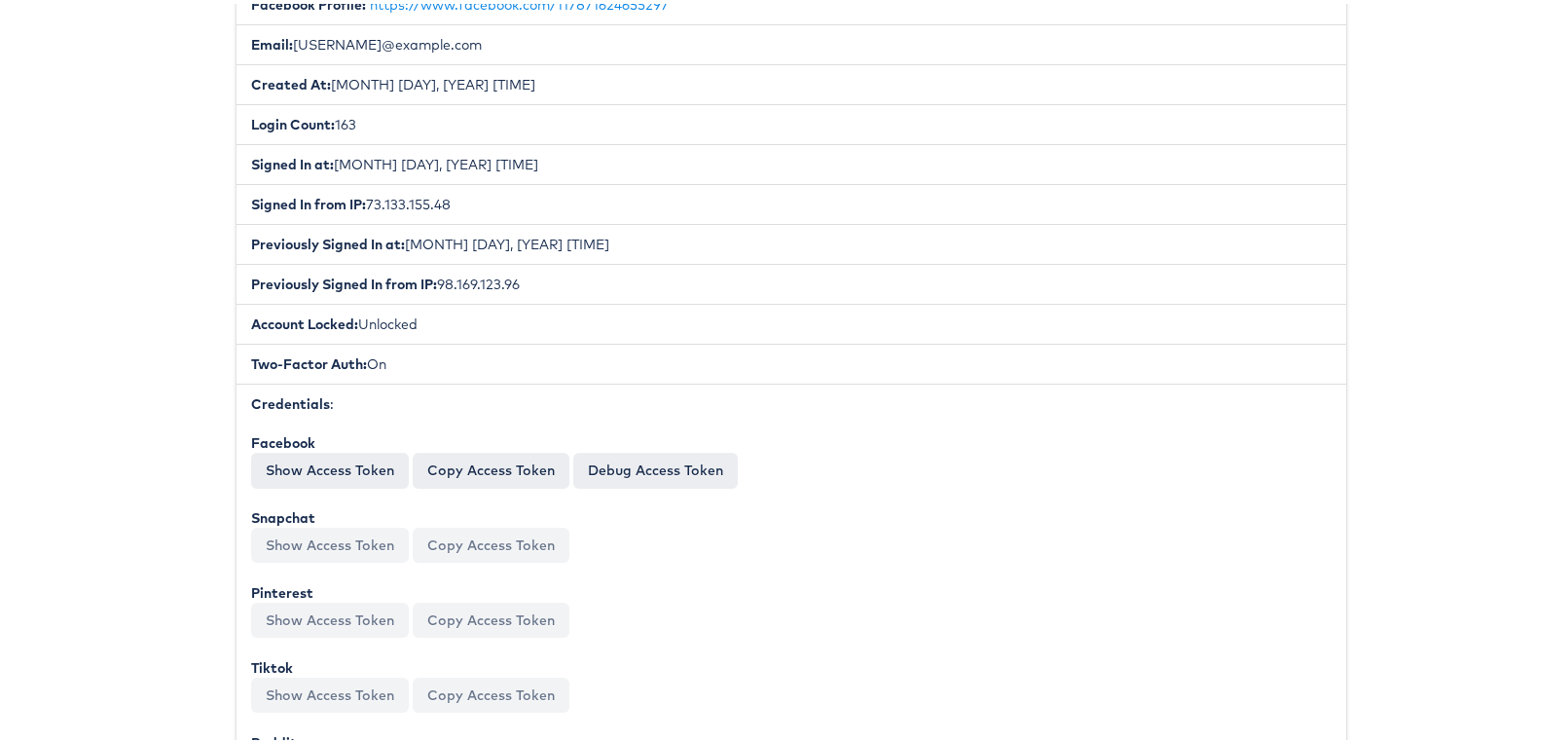 scroll, scrollTop: 468, scrollLeft: 0, axis: vertical 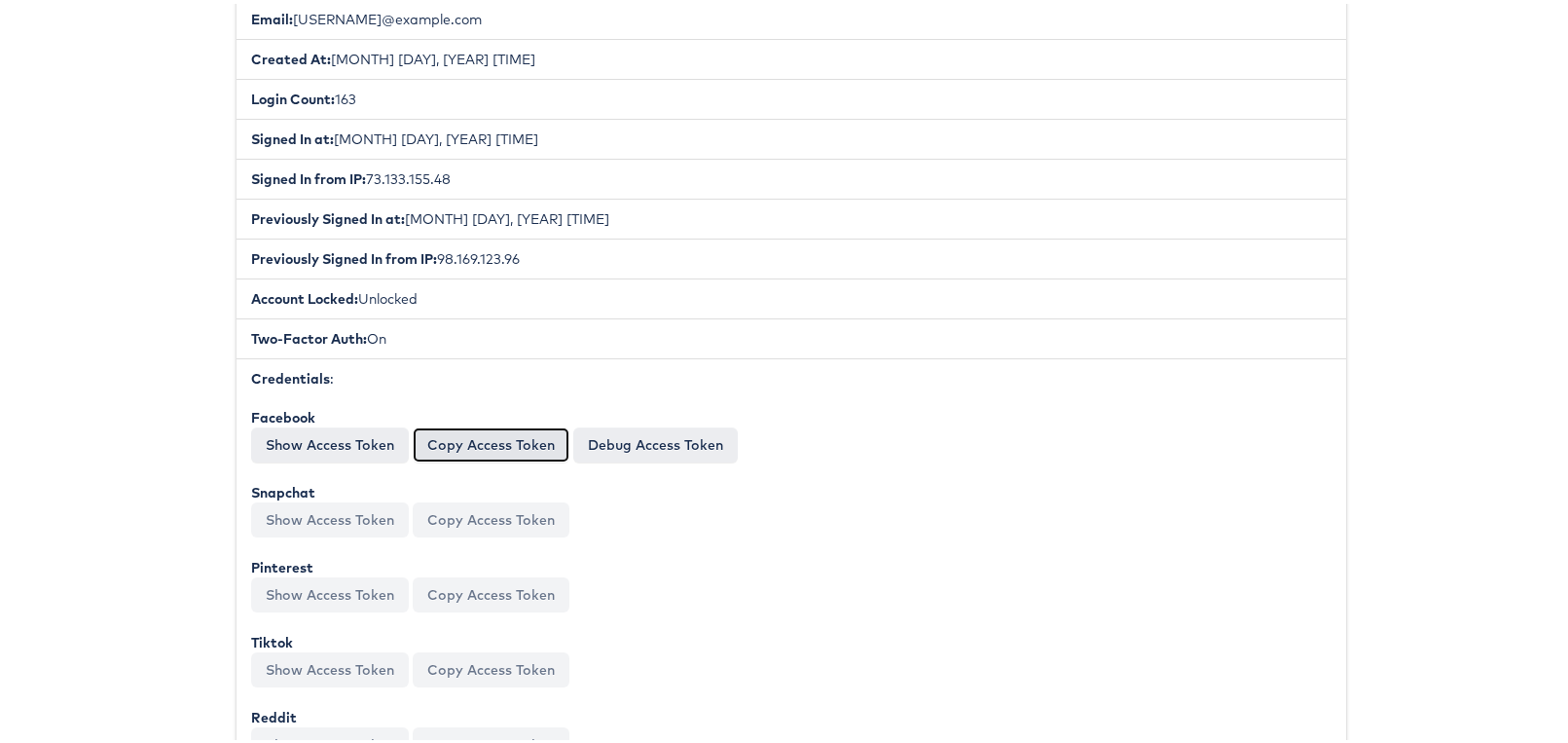 click on "Copy Access Token" at bounding box center [491, 441] 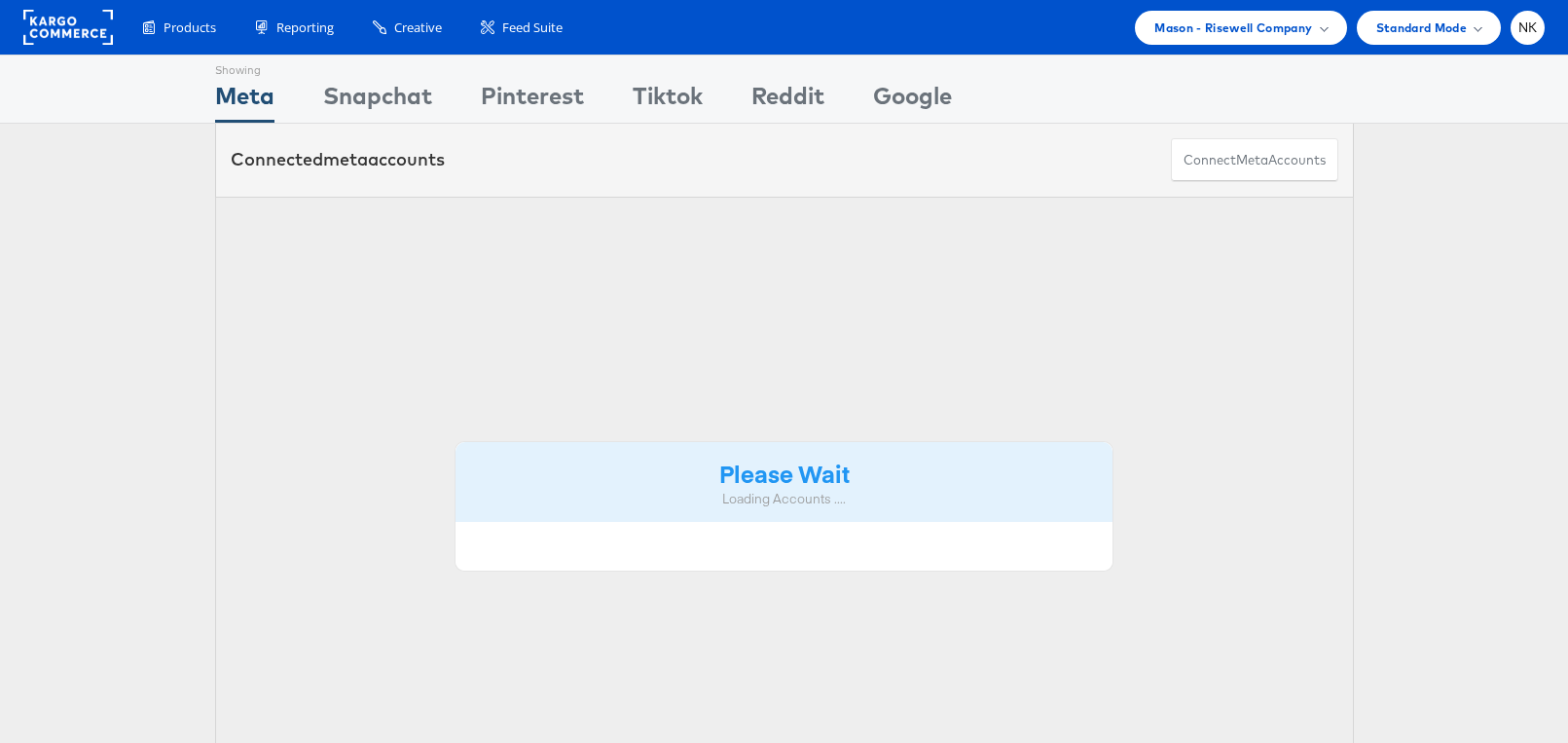scroll, scrollTop: 0, scrollLeft: 0, axis: both 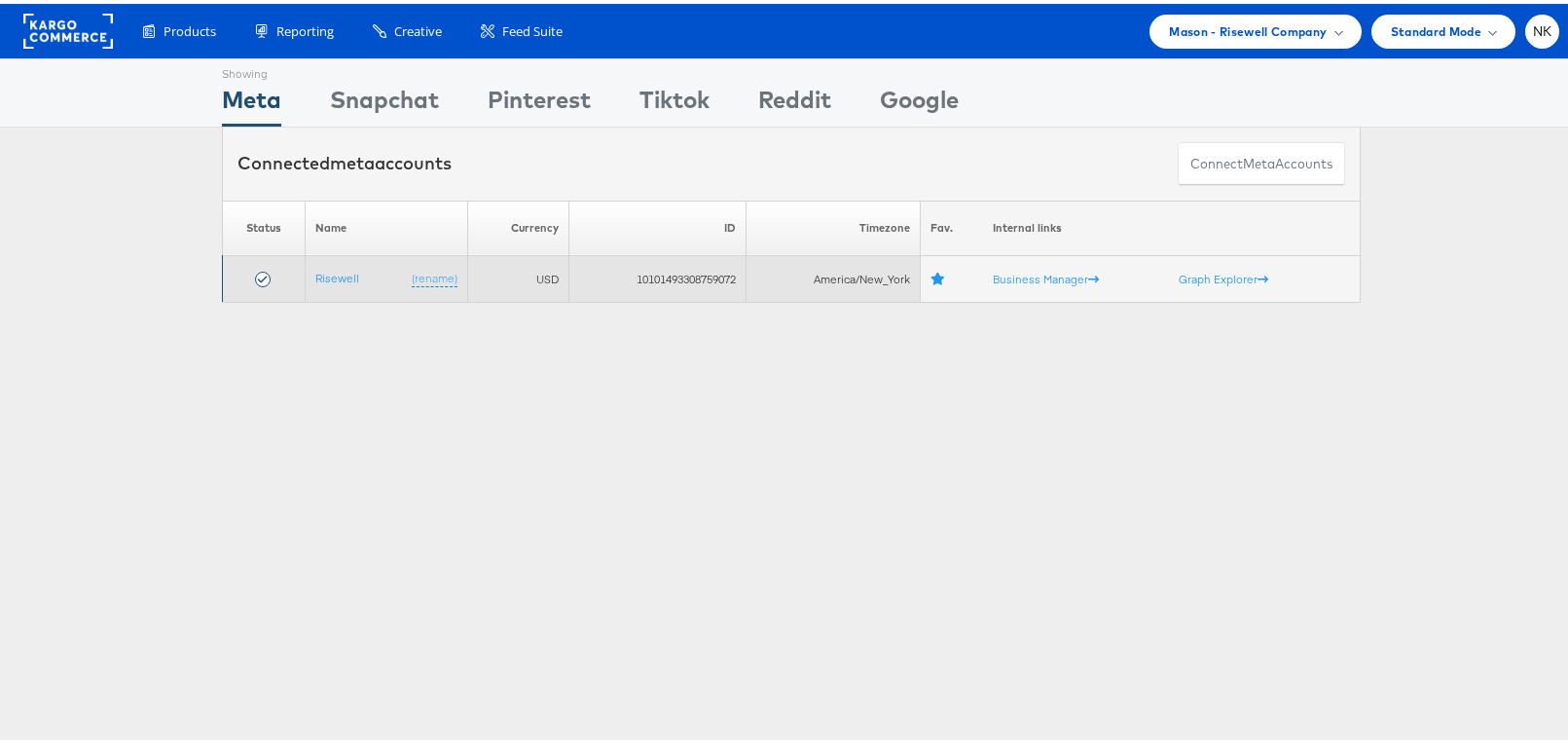 click on "10101493308759072" at bounding box center [658, 276] 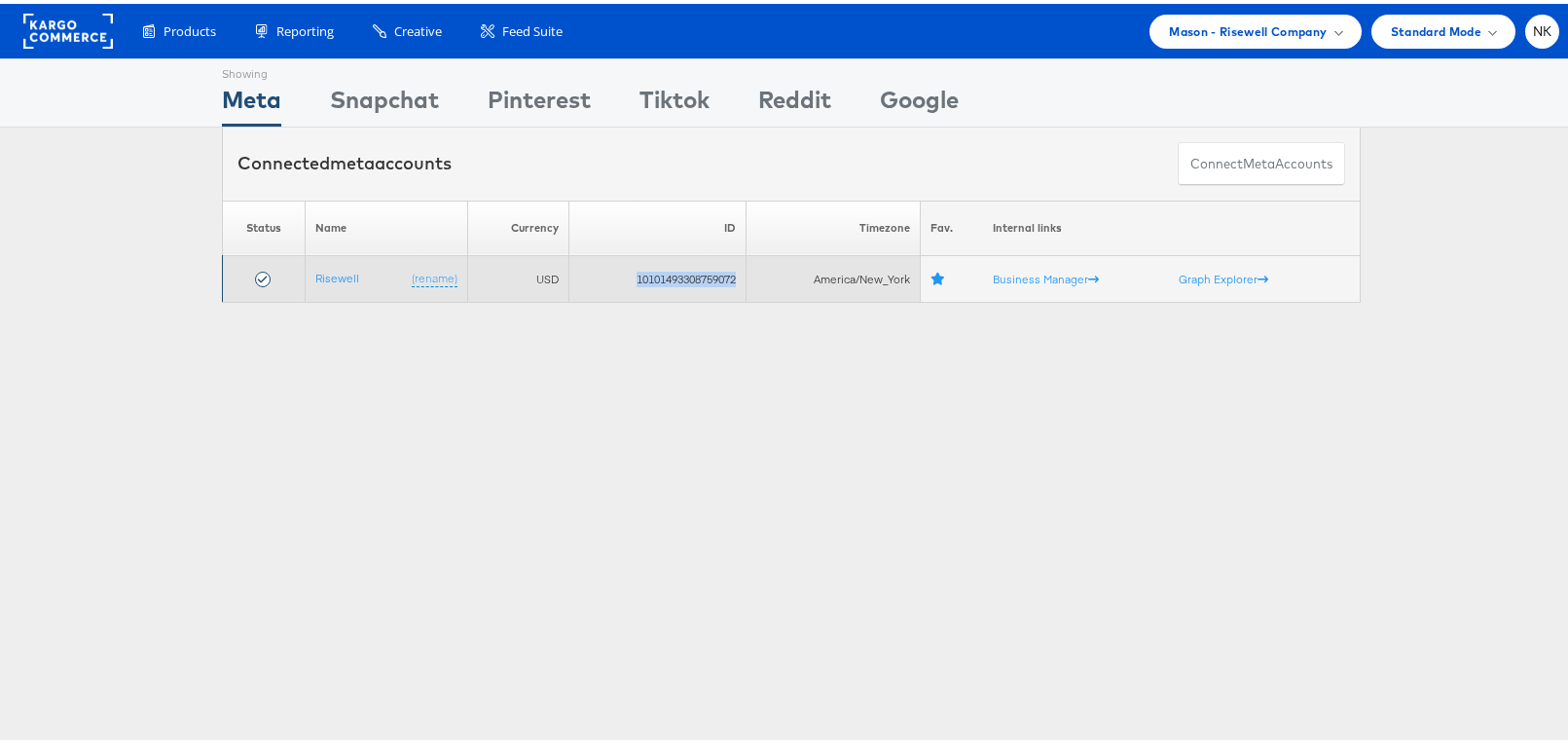 drag, startPoint x: 732, startPoint y: 276, endPoint x: 625, endPoint y: 280, distance: 107.07474 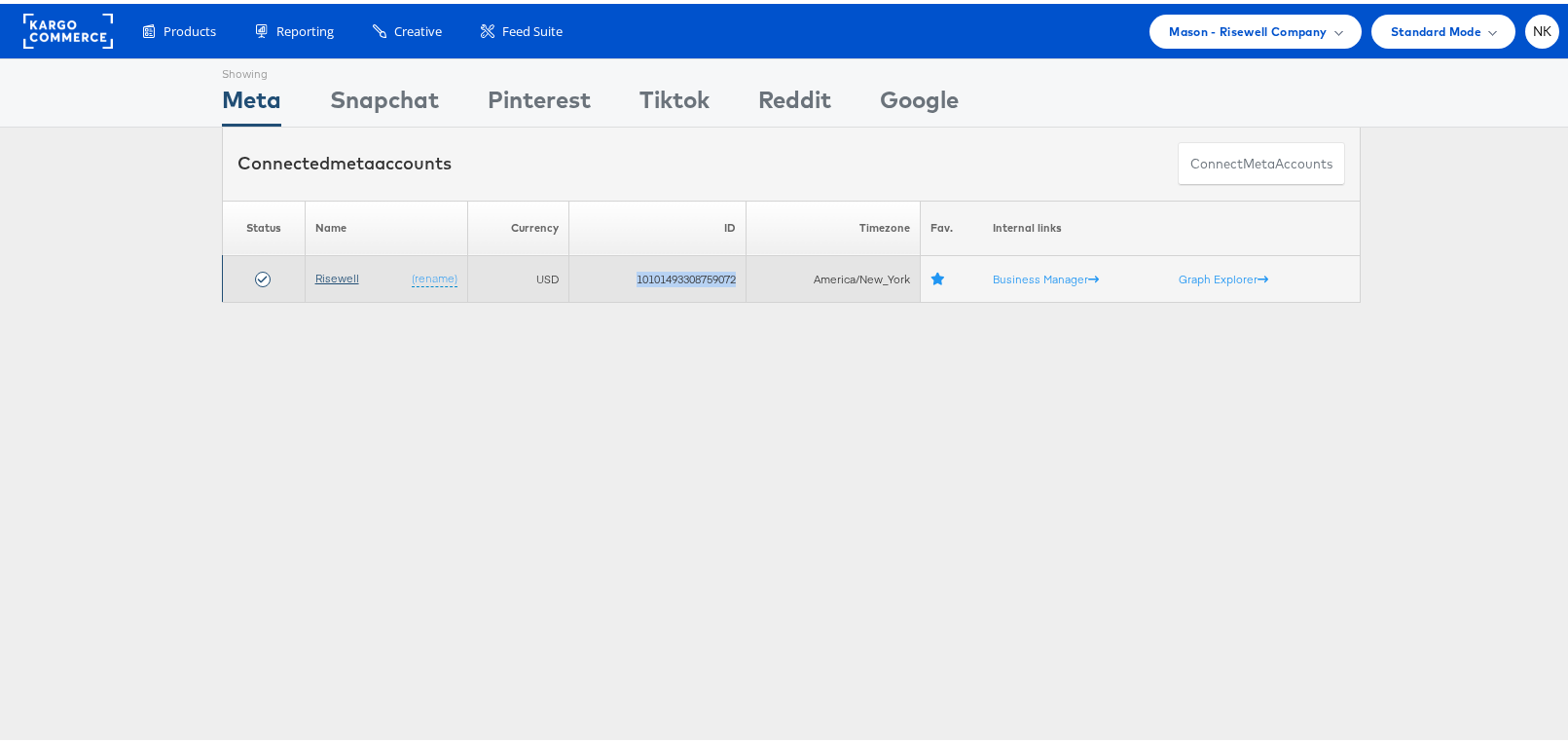 click on "Risewell" at bounding box center (337, 274) 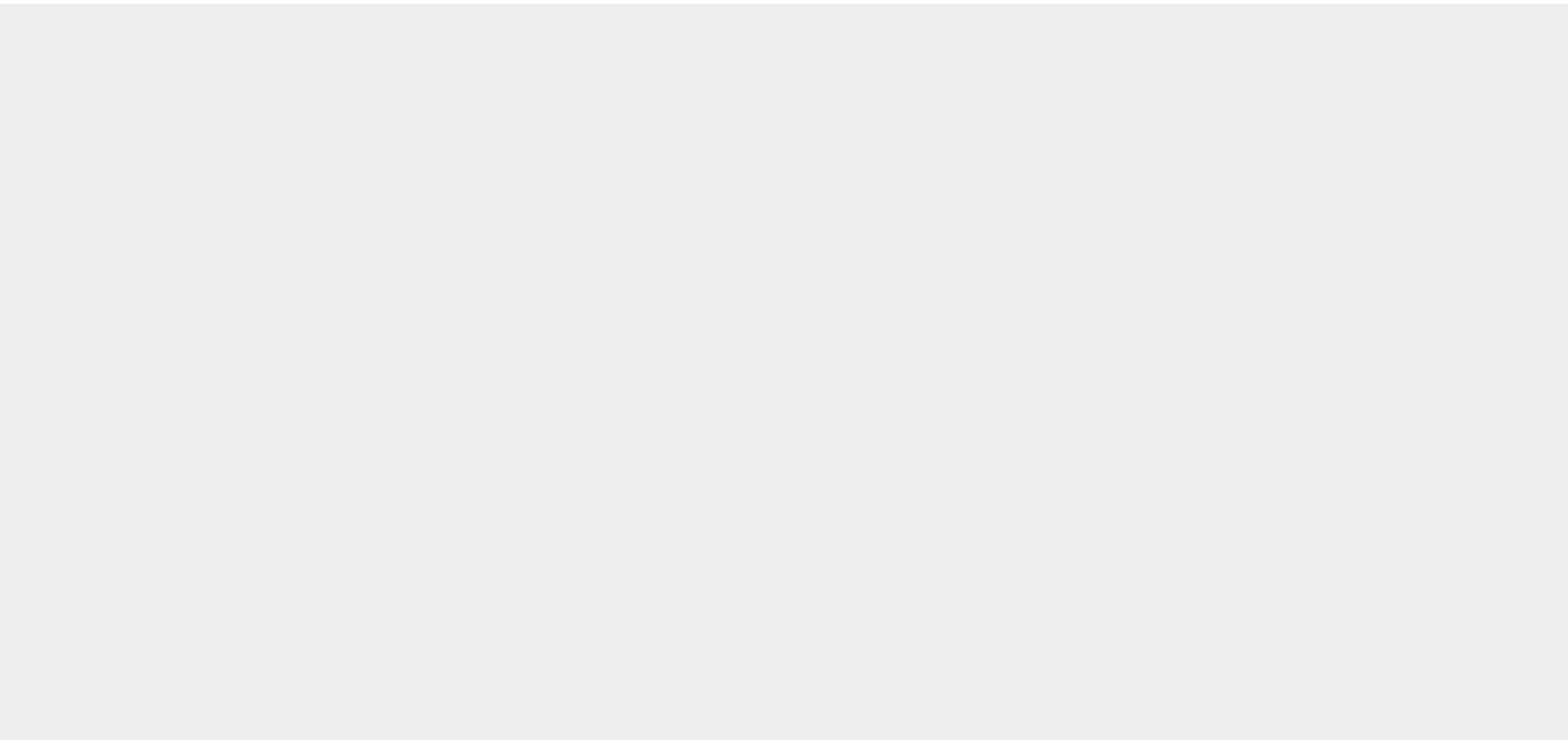 scroll, scrollTop: 0, scrollLeft: 0, axis: both 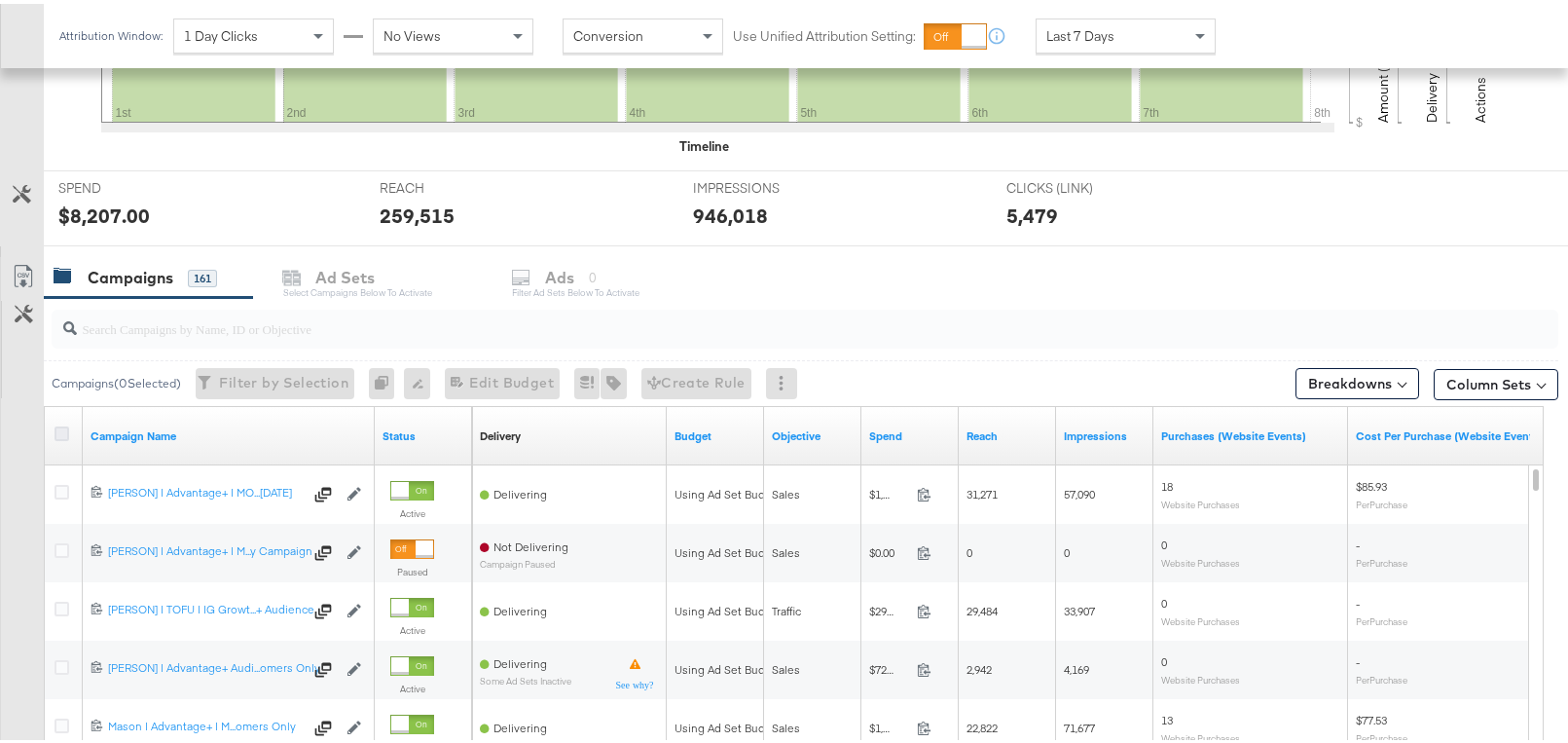 click at bounding box center (61, 429) 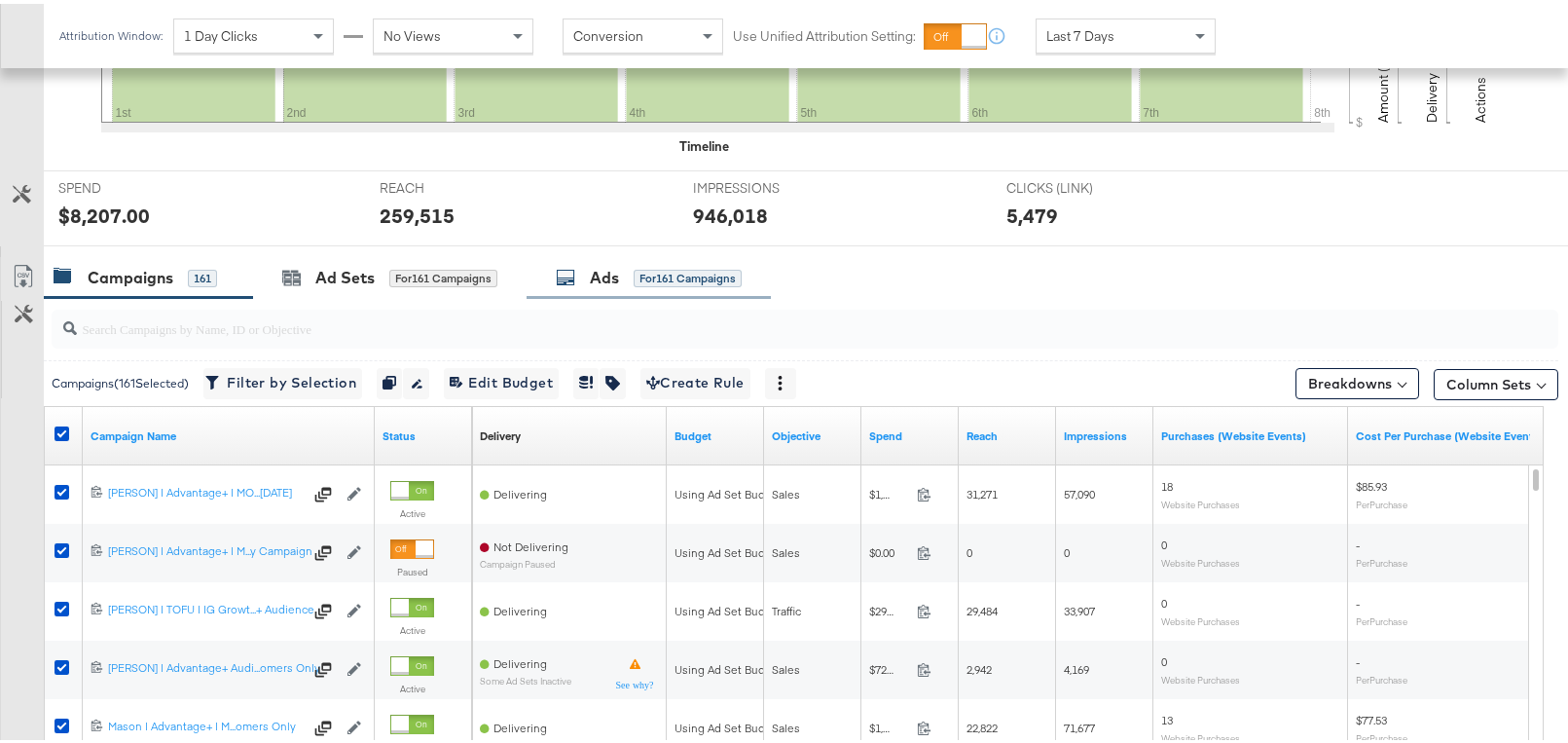 click at bounding box center (565, 274) 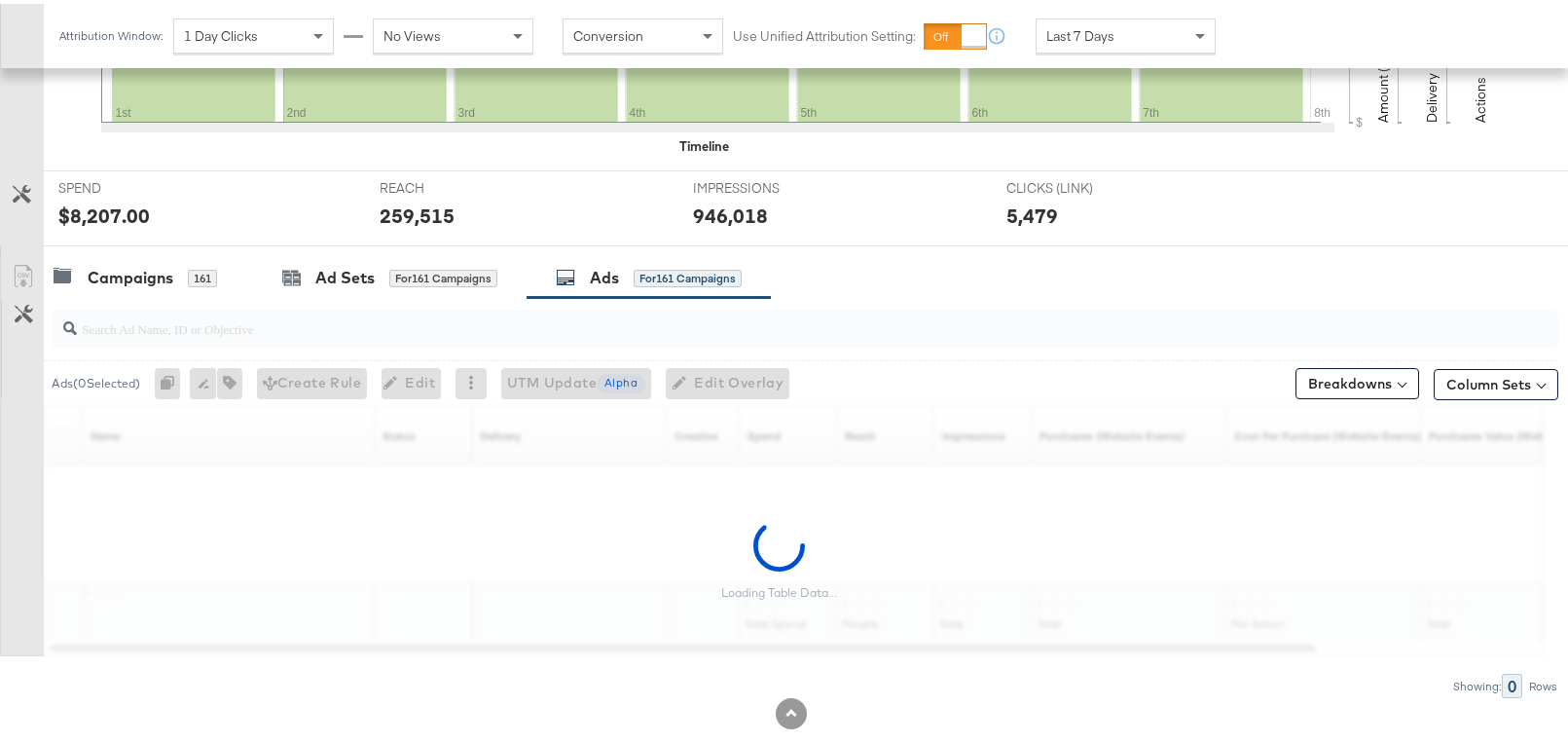 click at bounding box center (749, 316) 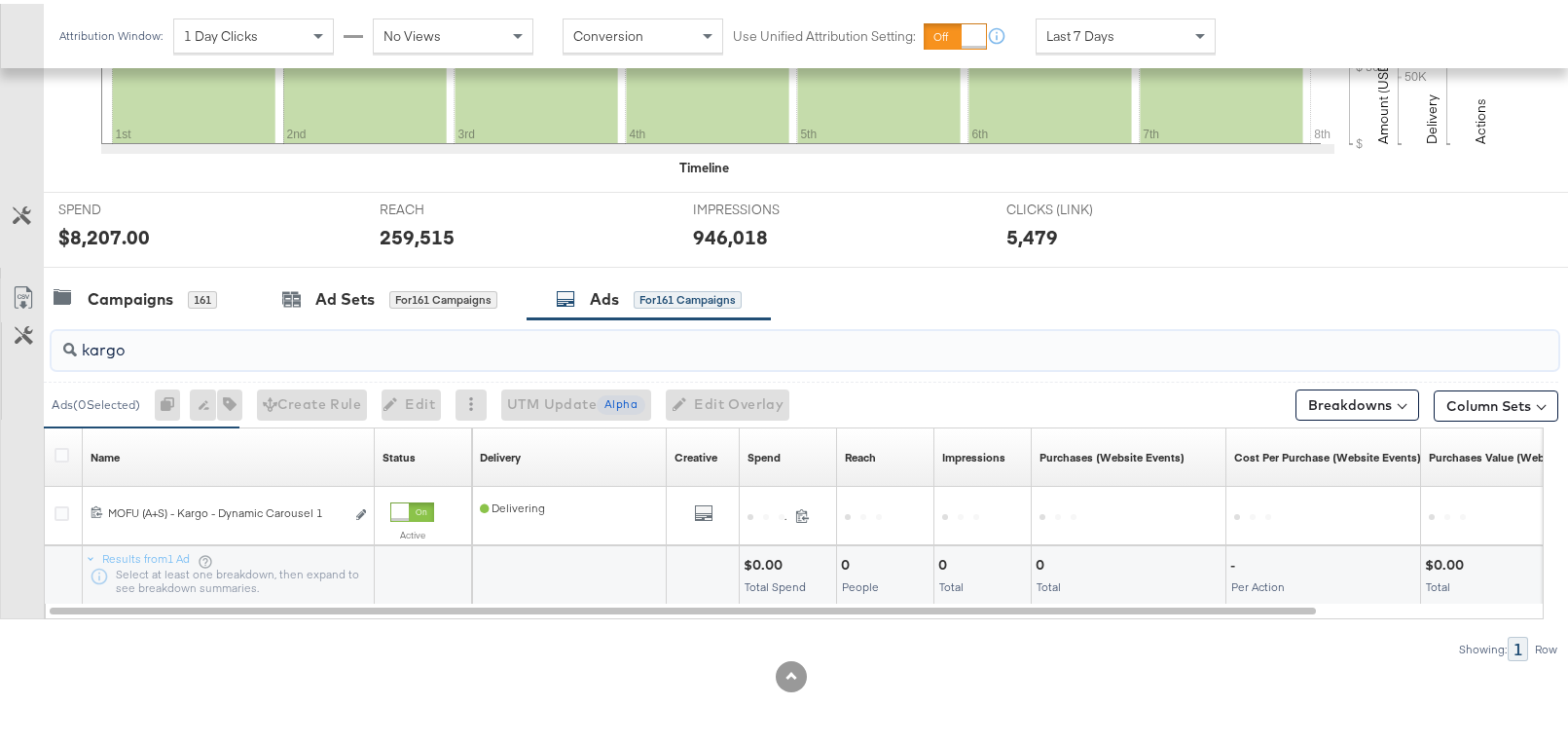 scroll, scrollTop: 617, scrollLeft: 0, axis: vertical 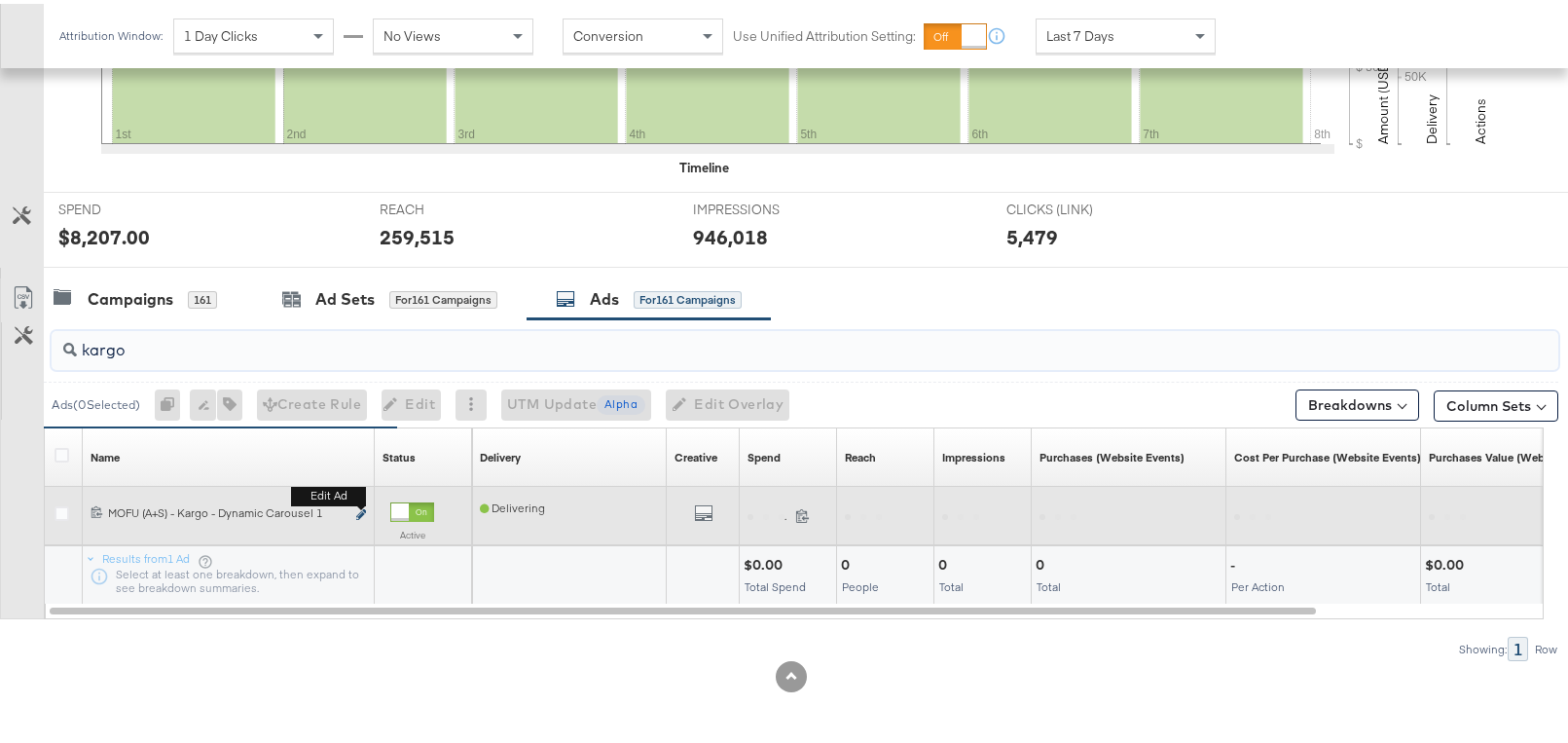 type on "kargo" 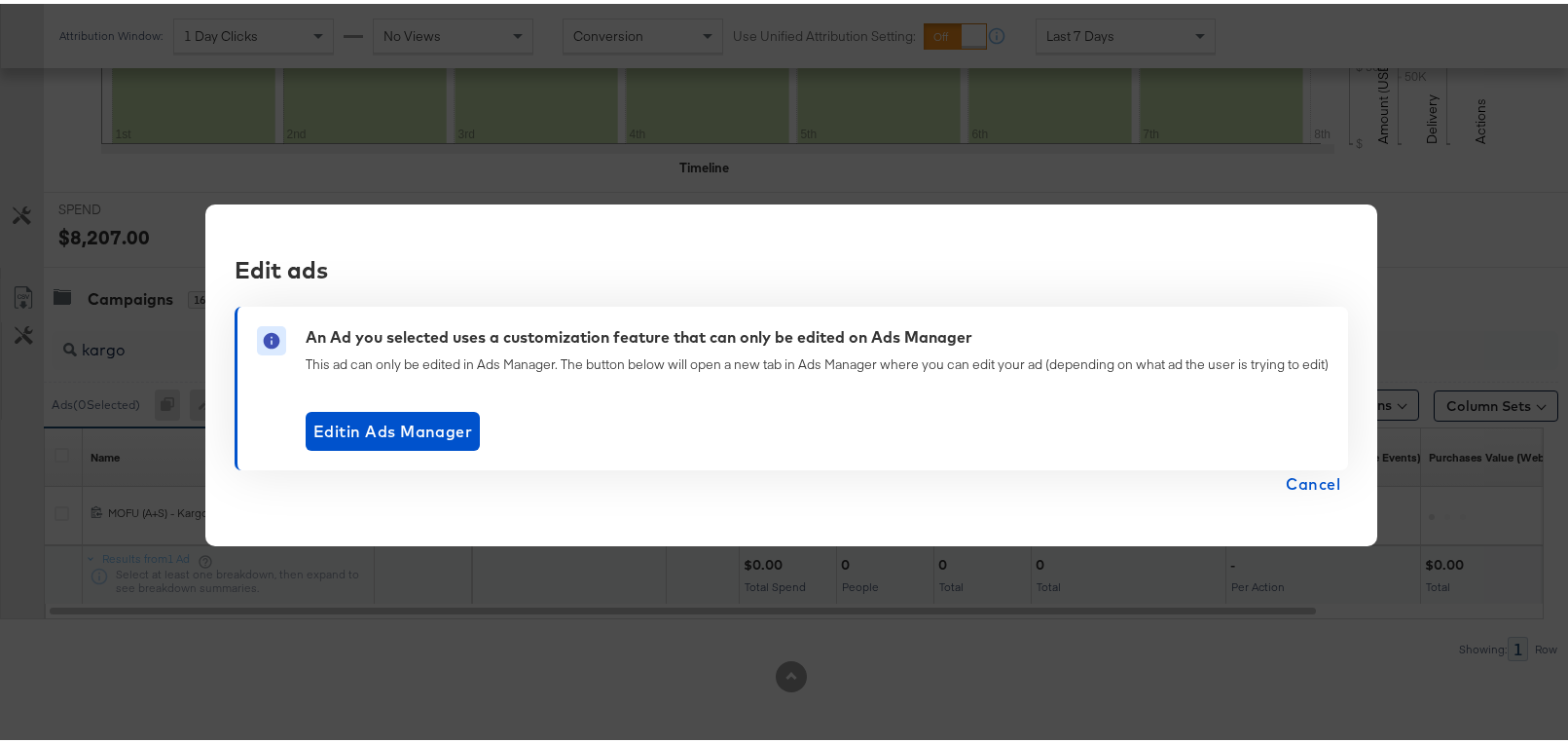 click on "Cancel" at bounding box center [1313, 480] 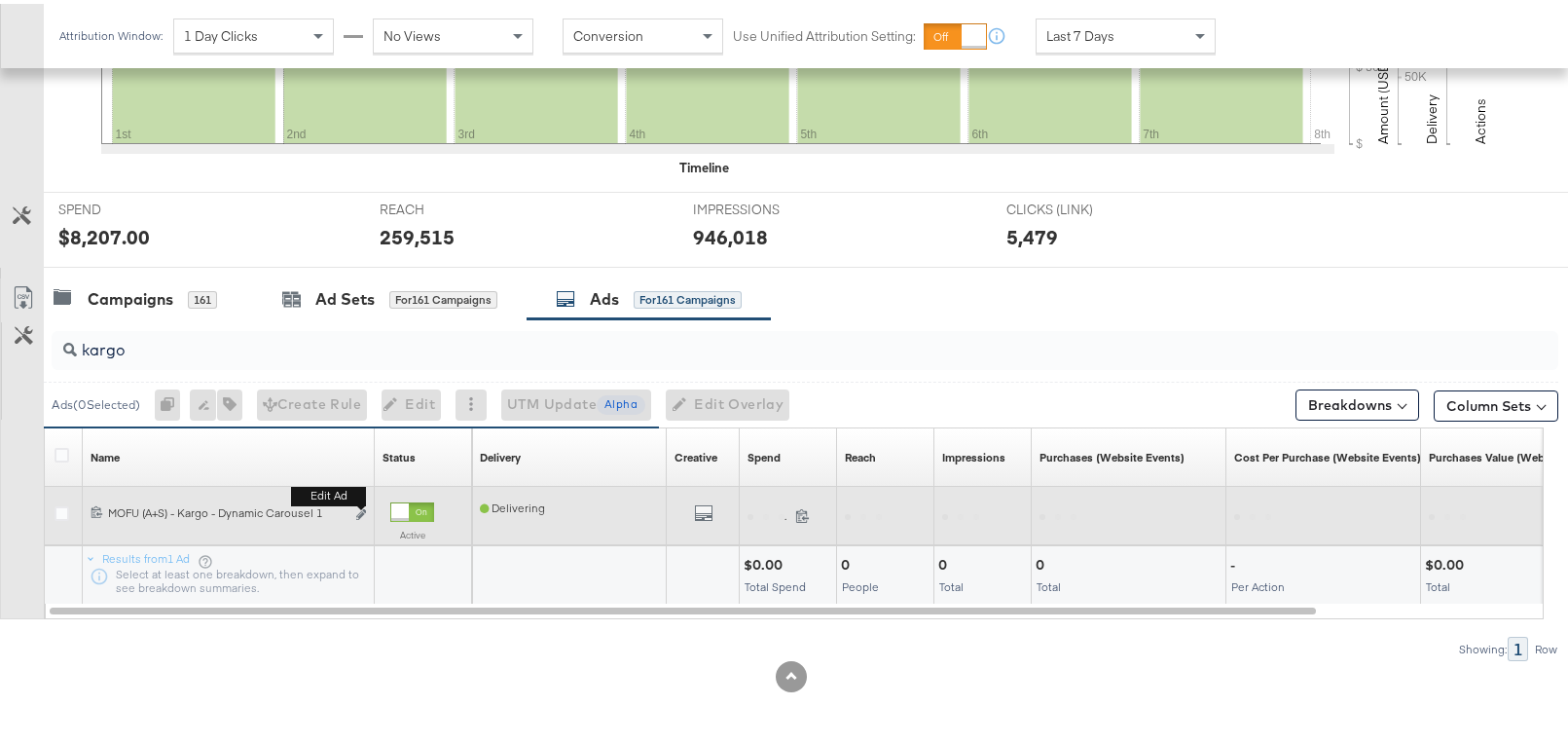 click on "Edit ad" at bounding box center [361, 511] 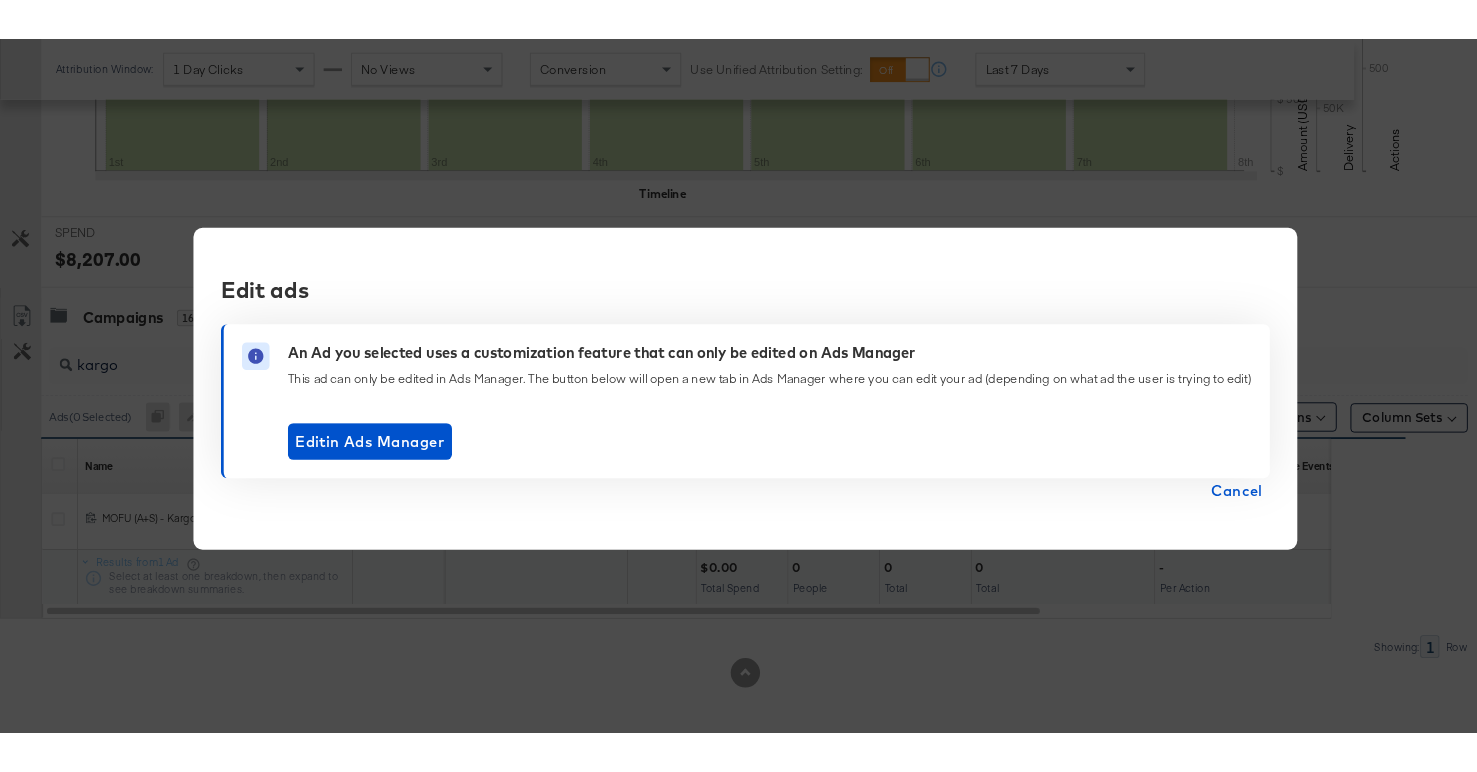 scroll, scrollTop: 625, scrollLeft: 0, axis: vertical 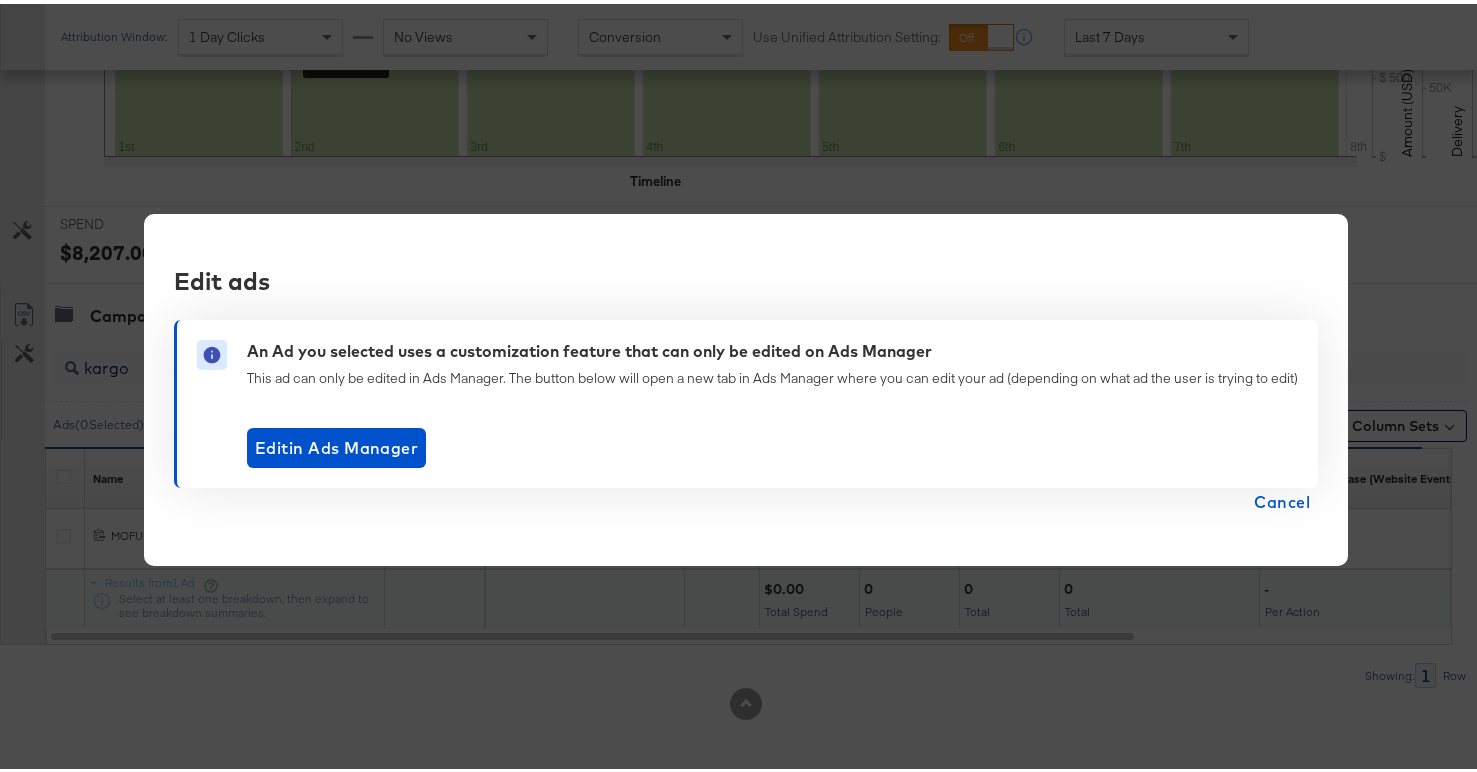 click on "Cancel" at bounding box center (1282, 498) 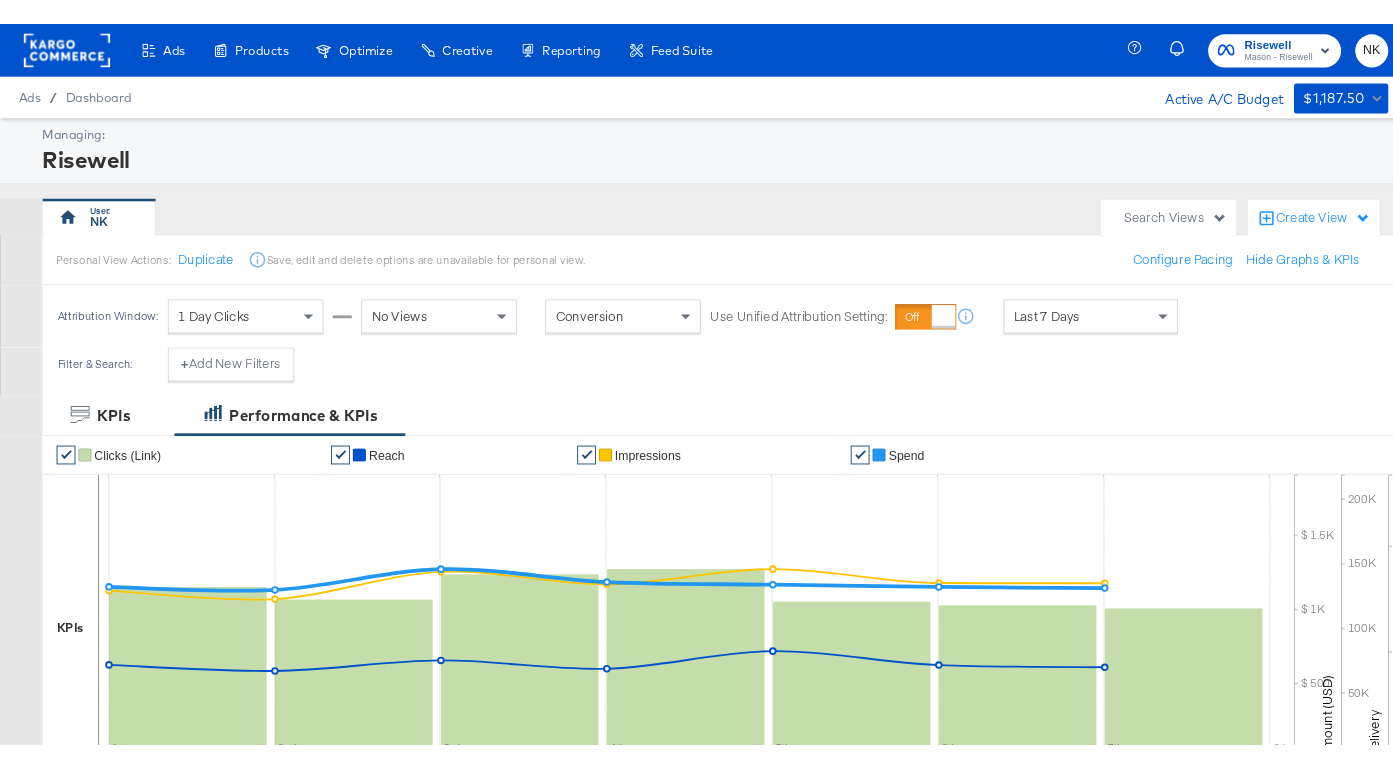 scroll, scrollTop: 625, scrollLeft: 0, axis: vertical 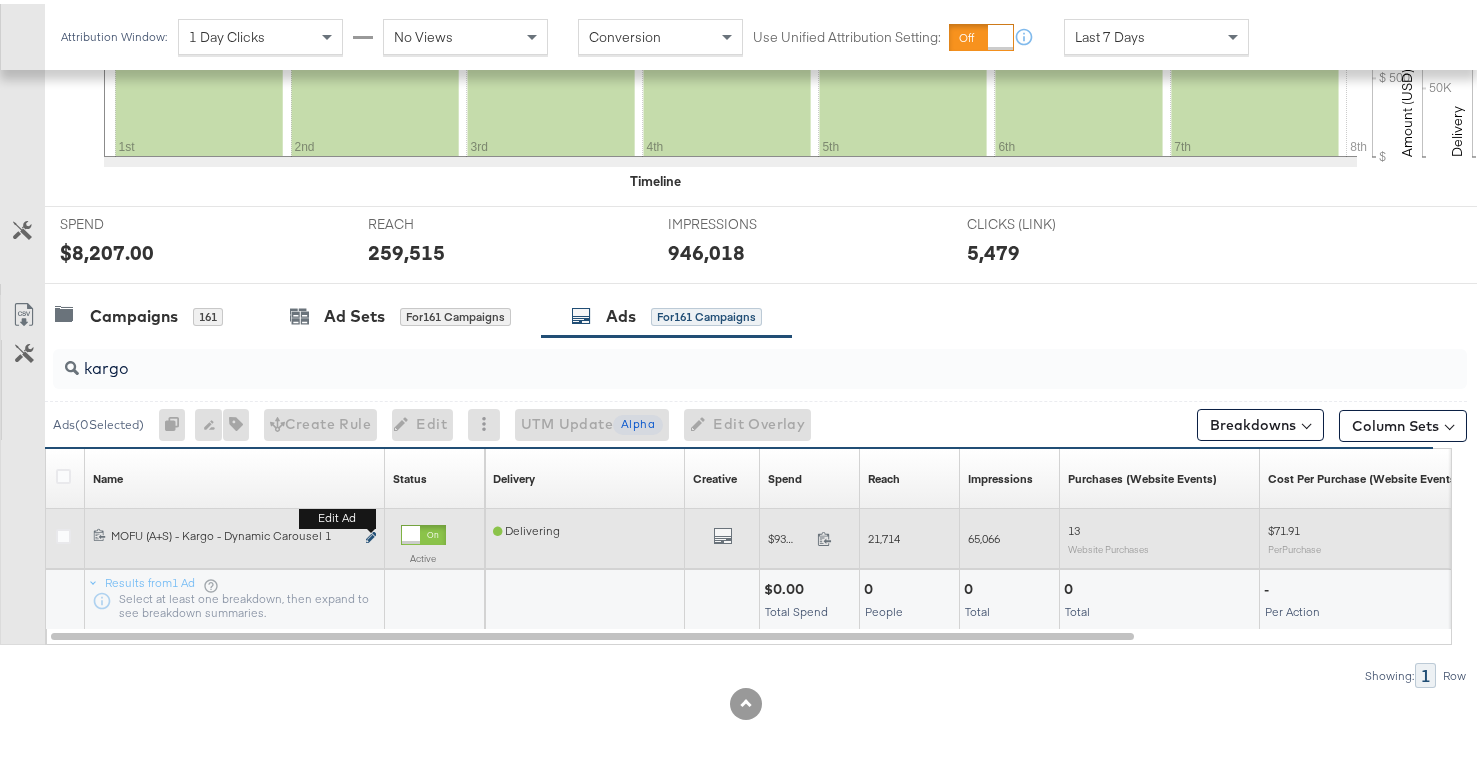 click at bounding box center [371, 533] 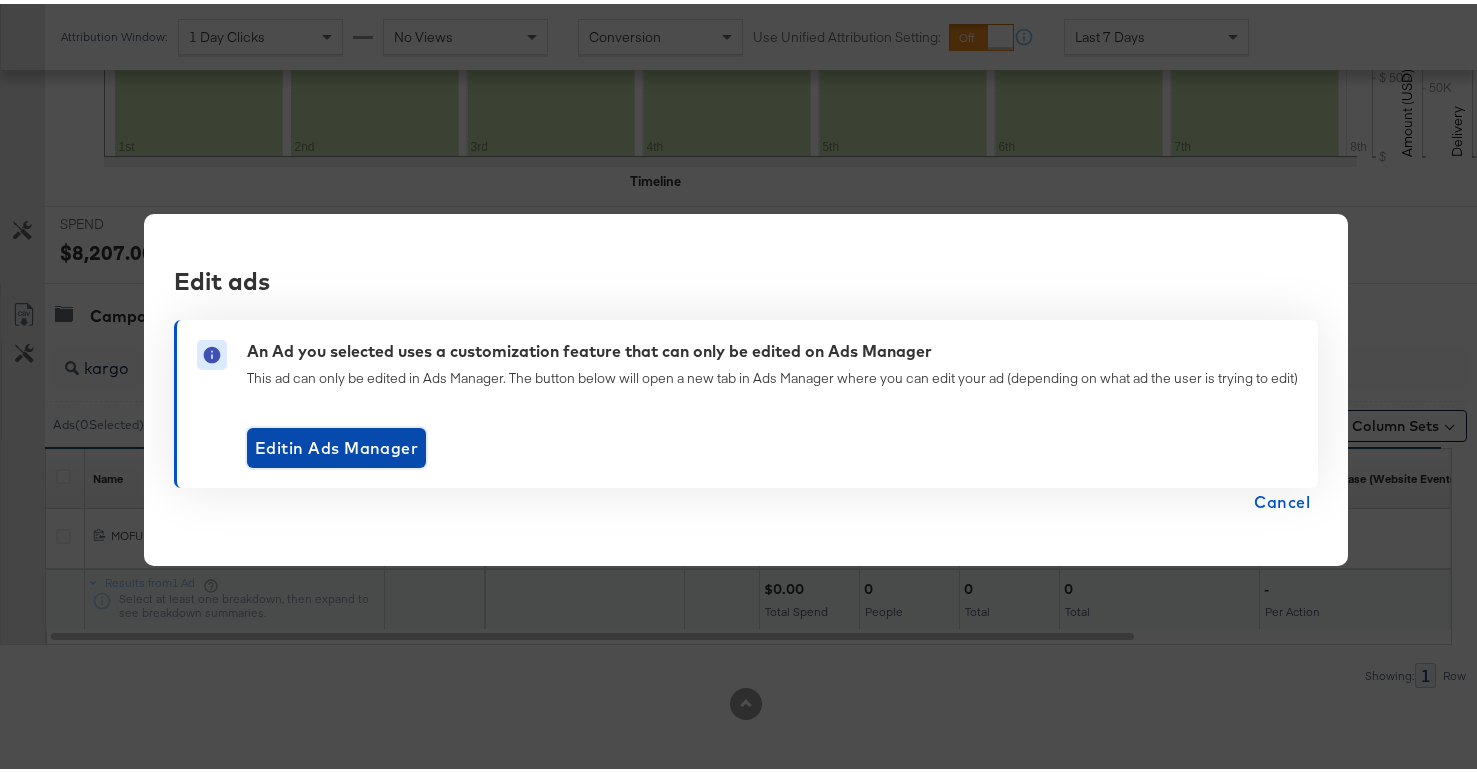 click on "Edit  in Ads Manager" at bounding box center (336, 444) 